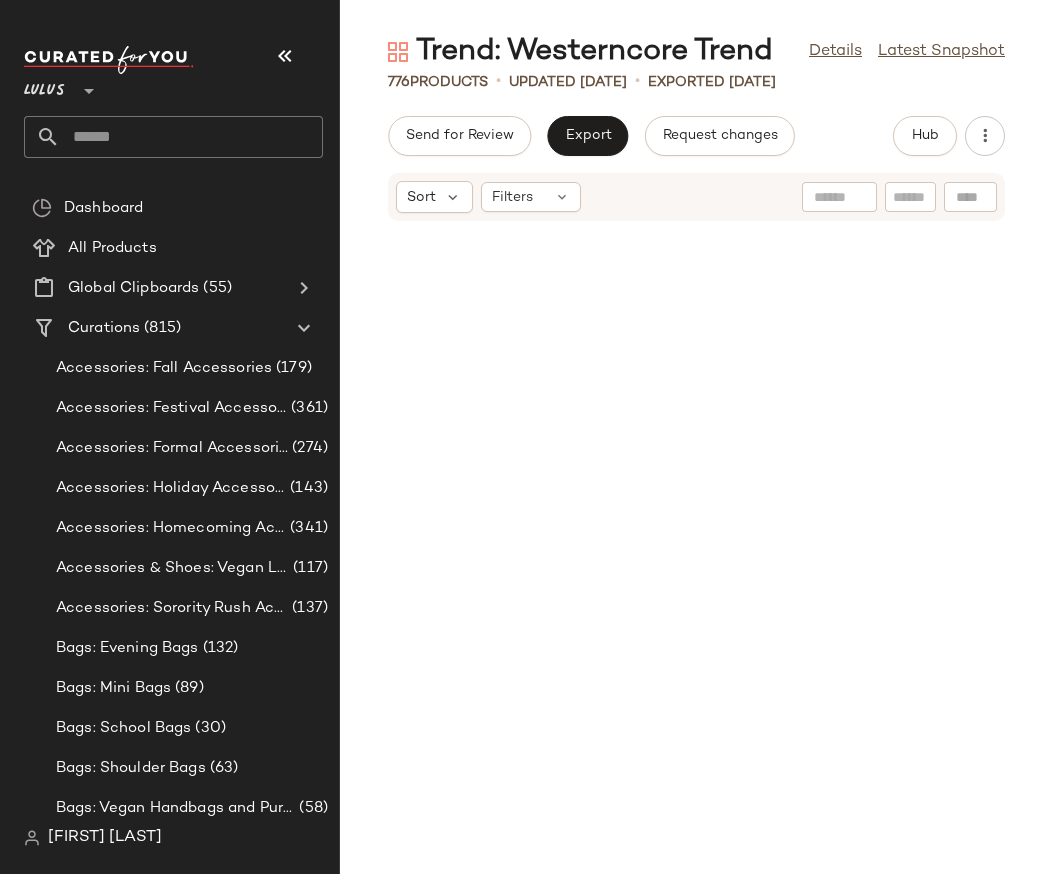 scroll, scrollTop: 0, scrollLeft: 0, axis: both 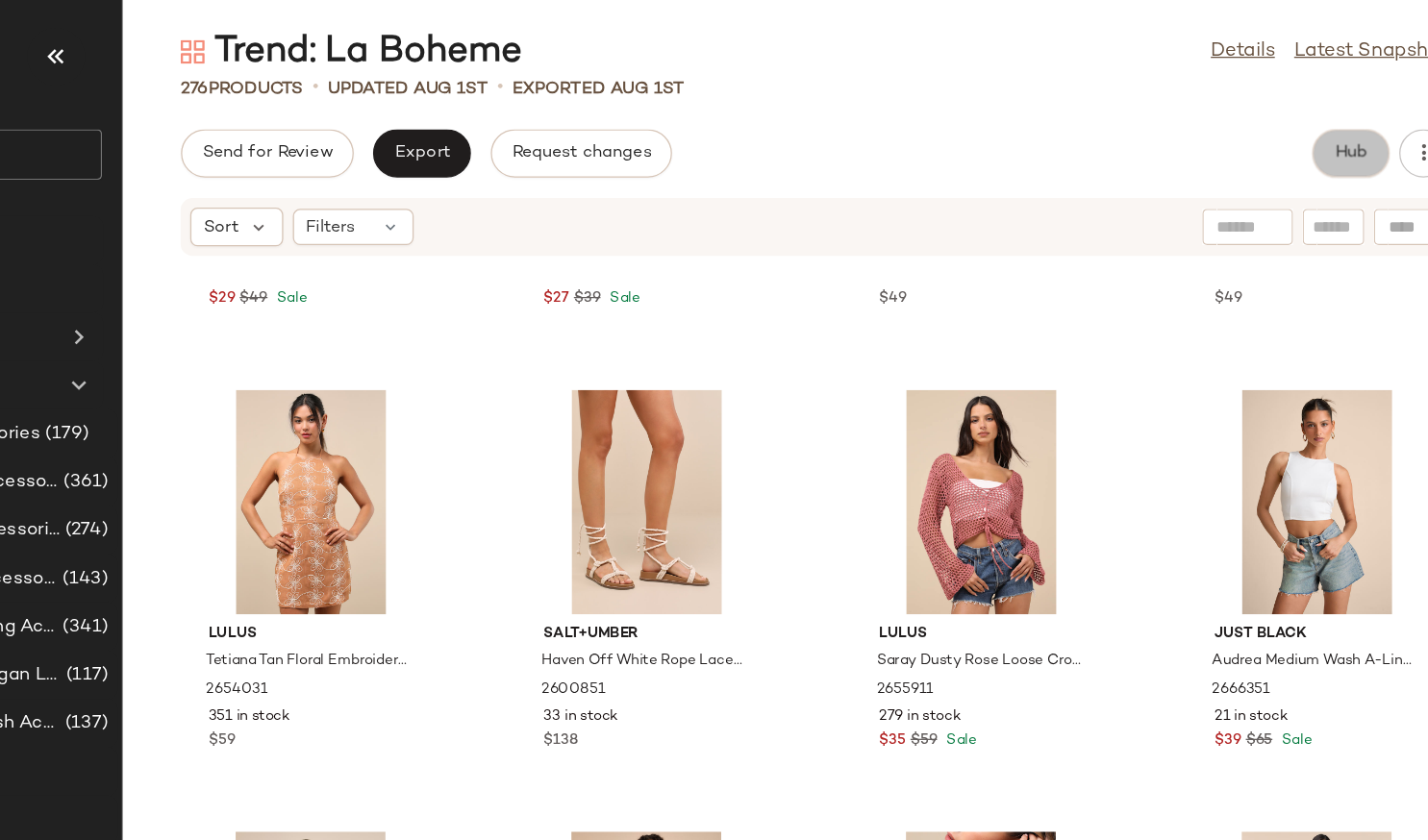 click on "Hub" 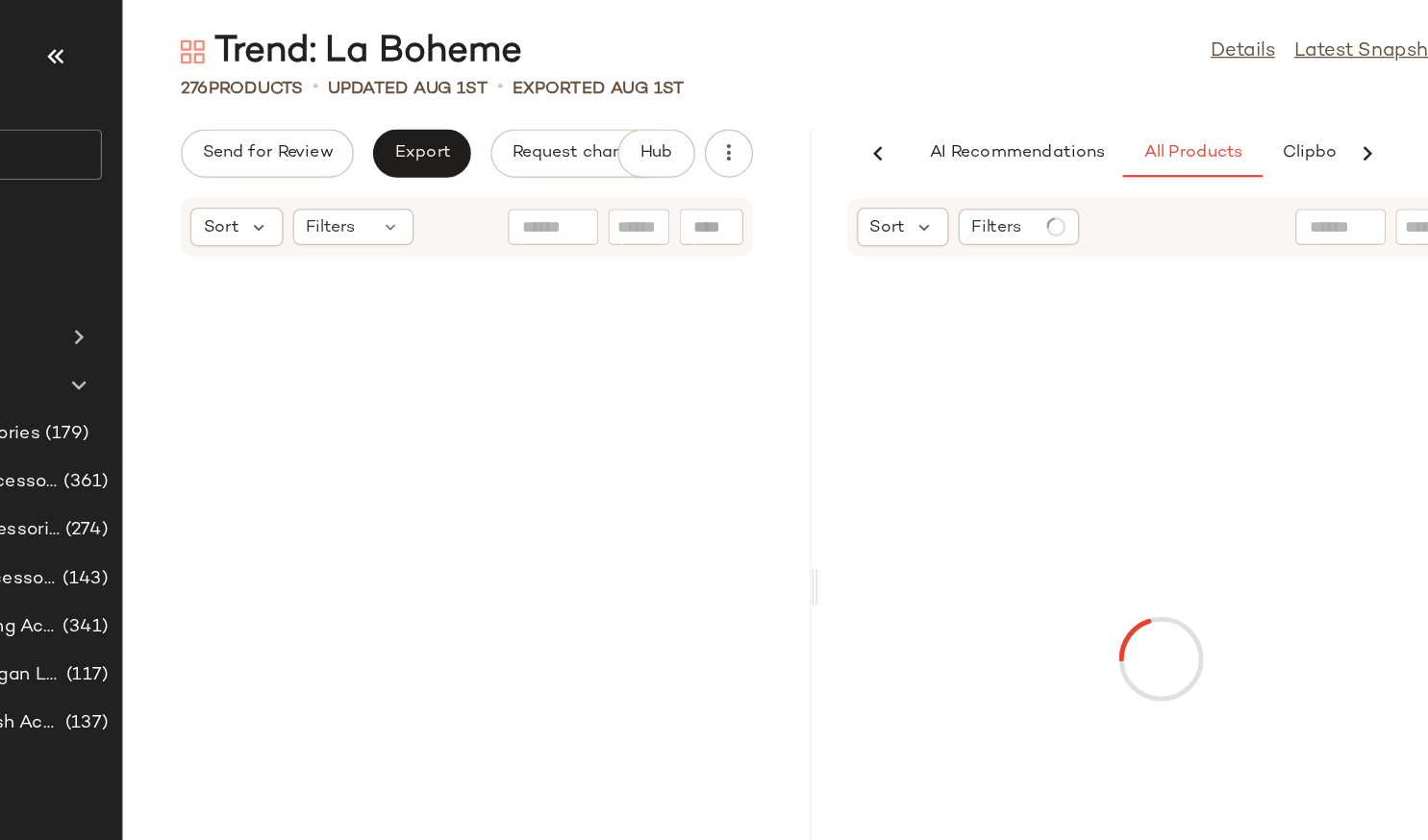 scroll, scrollTop: 0, scrollLeft: 115, axis: horizontal 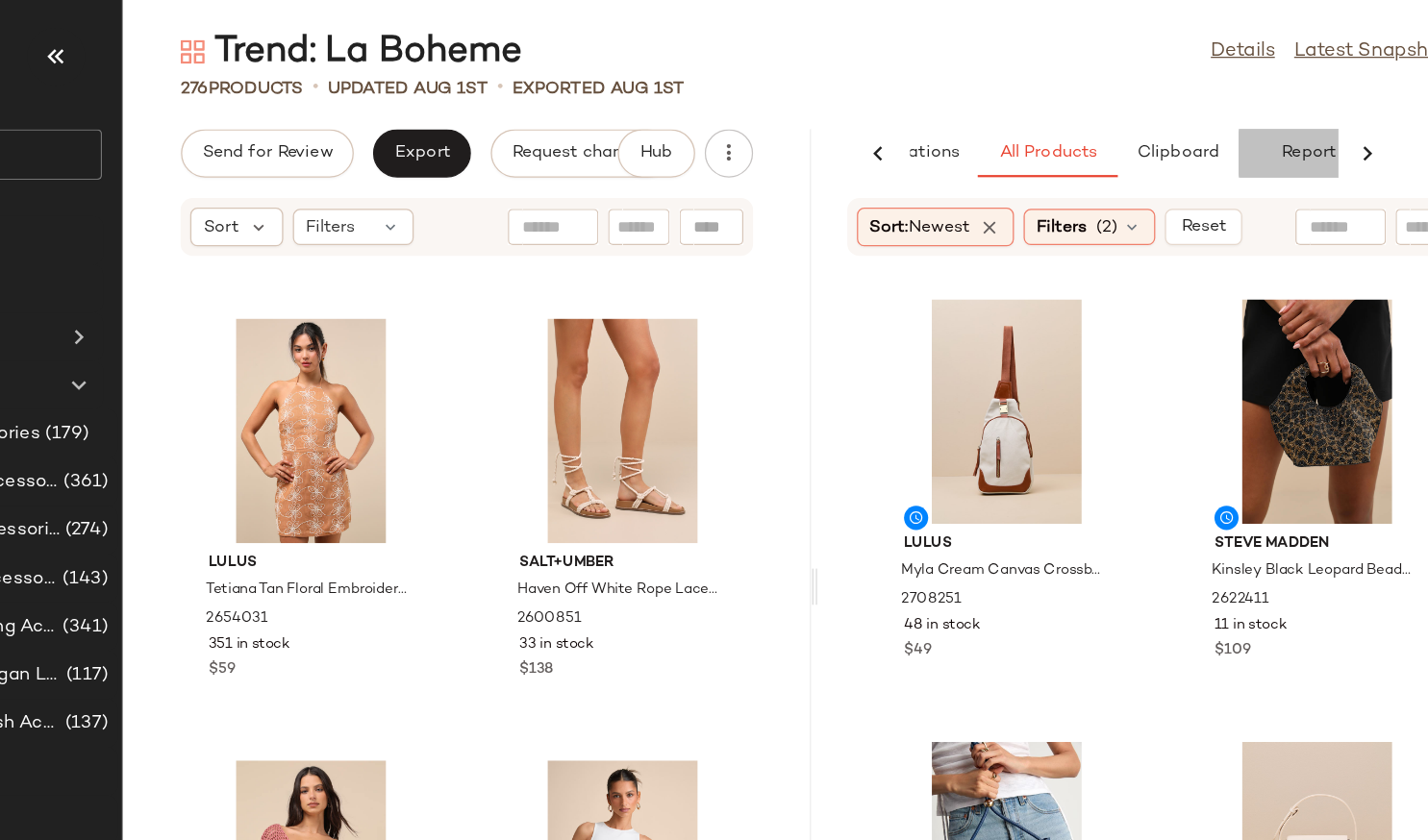 click on "Report" 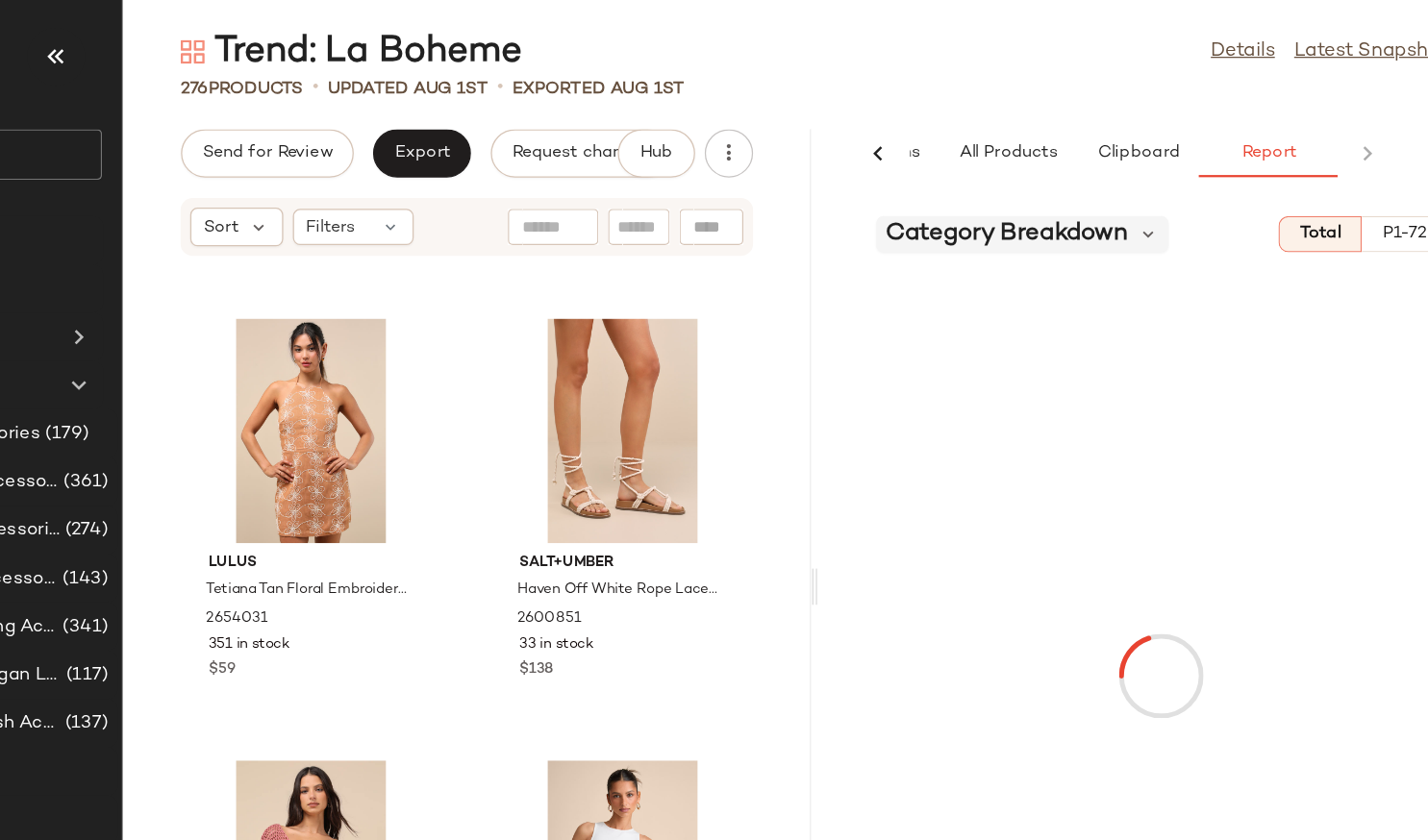 scroll, scrollTop: 0, scrollLeft: 148, axis: horizontal 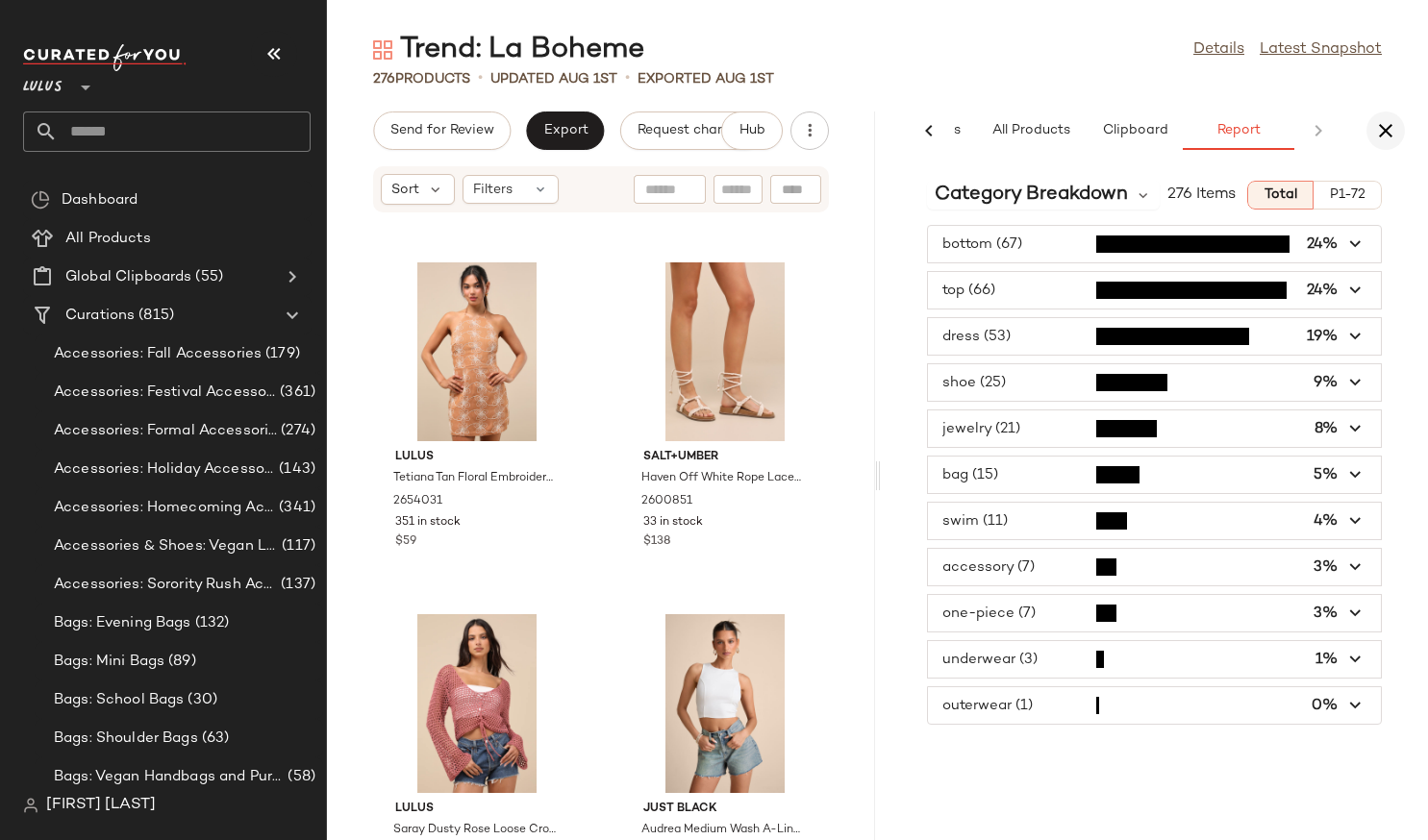 click at bounding box center [1386, 131] 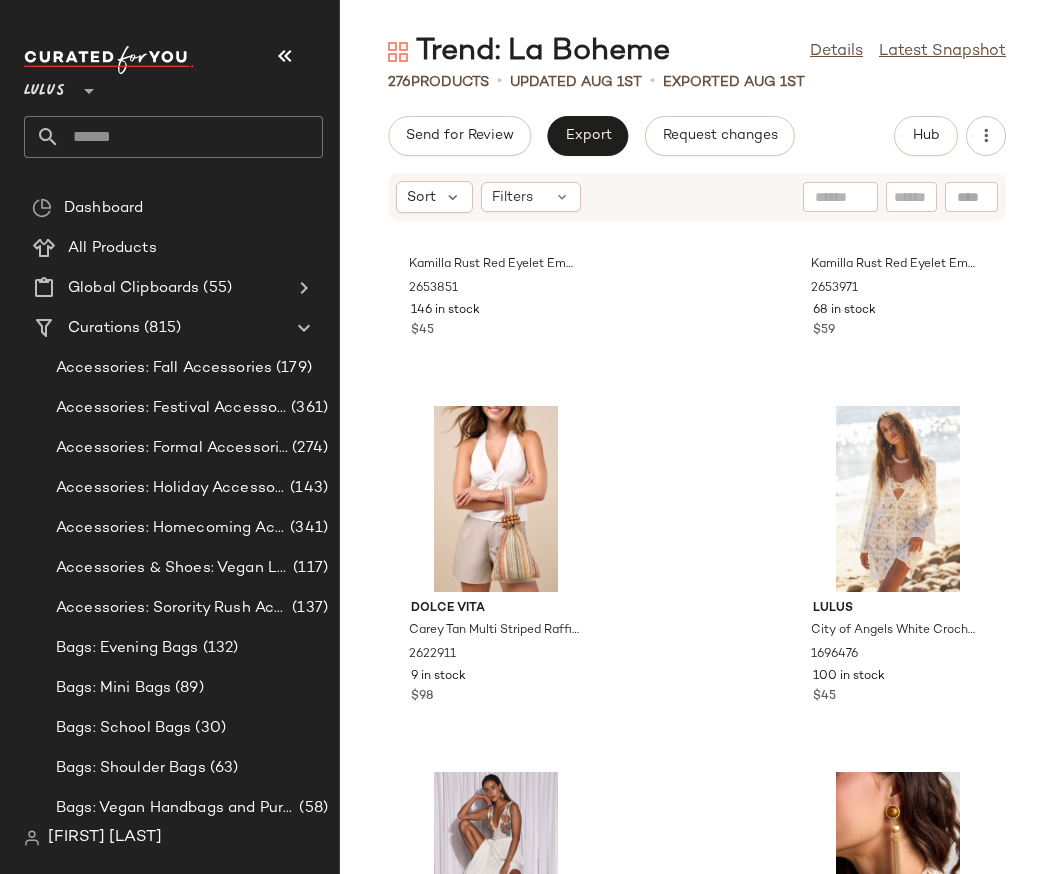 scroll, scrollTop: 18534, scrollLeft: 0, axis: vertical 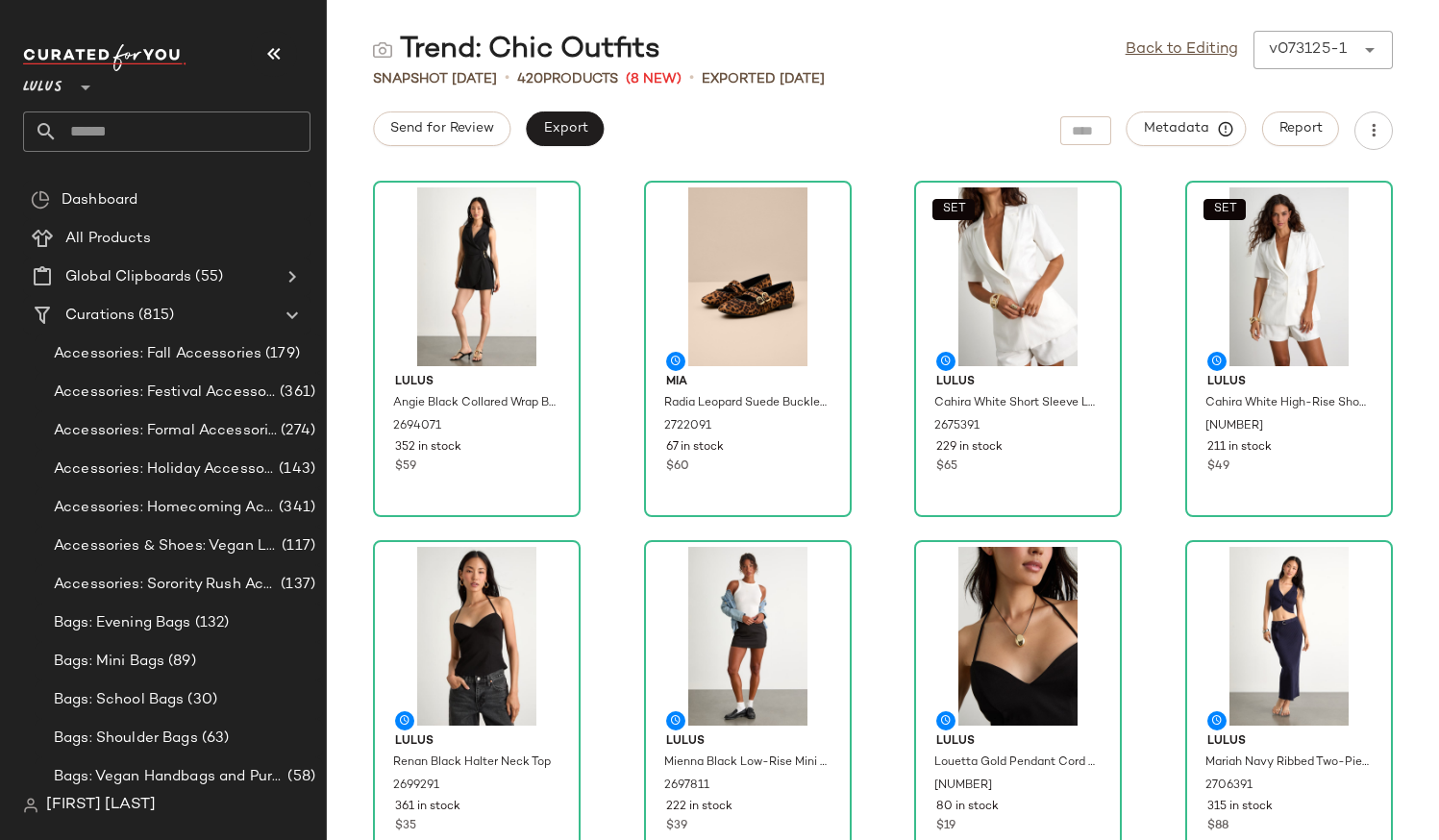 click on "Trend: Chic Outfits  Back to Editing  v073125-1 ******" 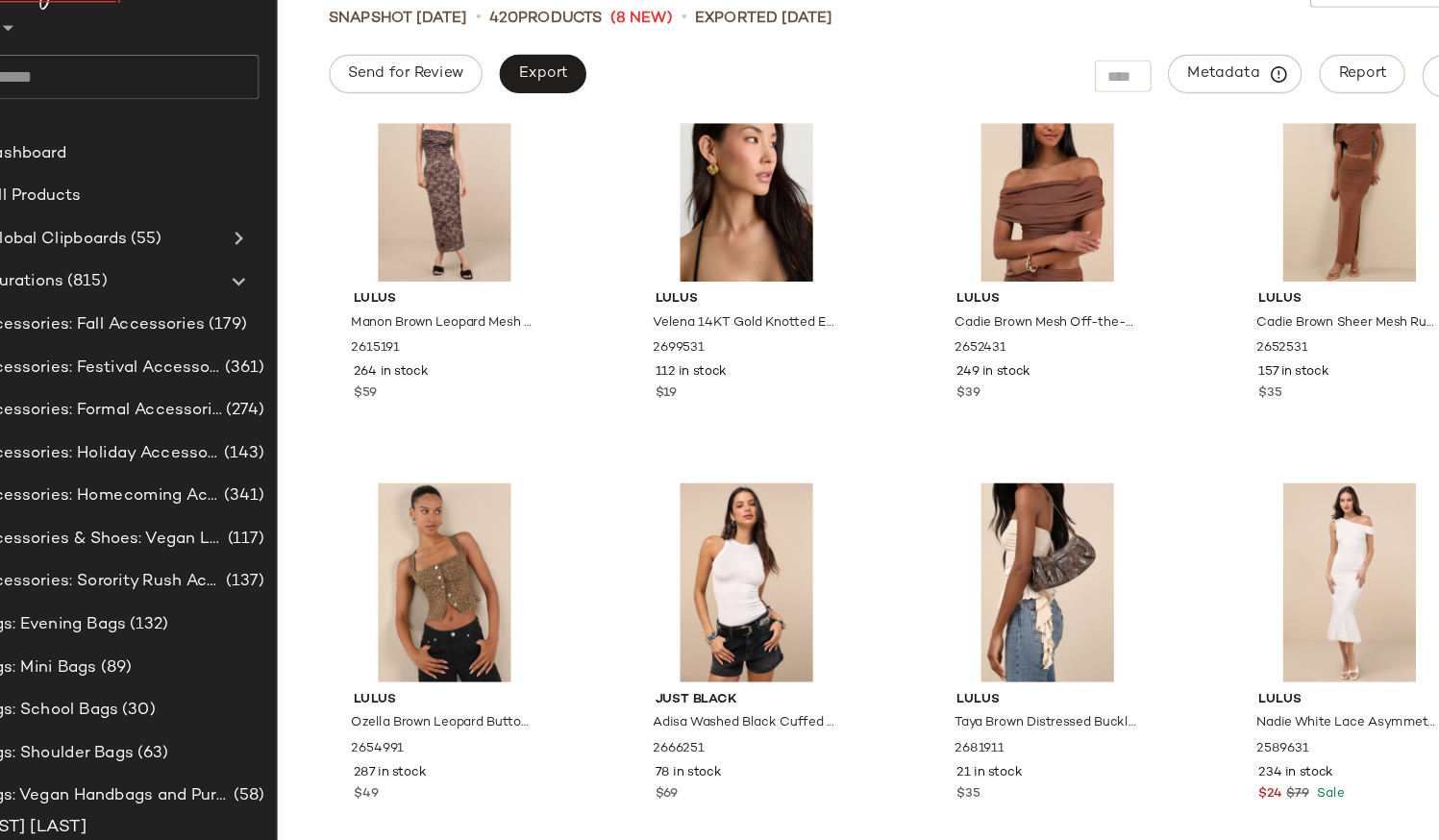 scroll, scrollTop: 9416, scrollLeft: 0, axis: vertical 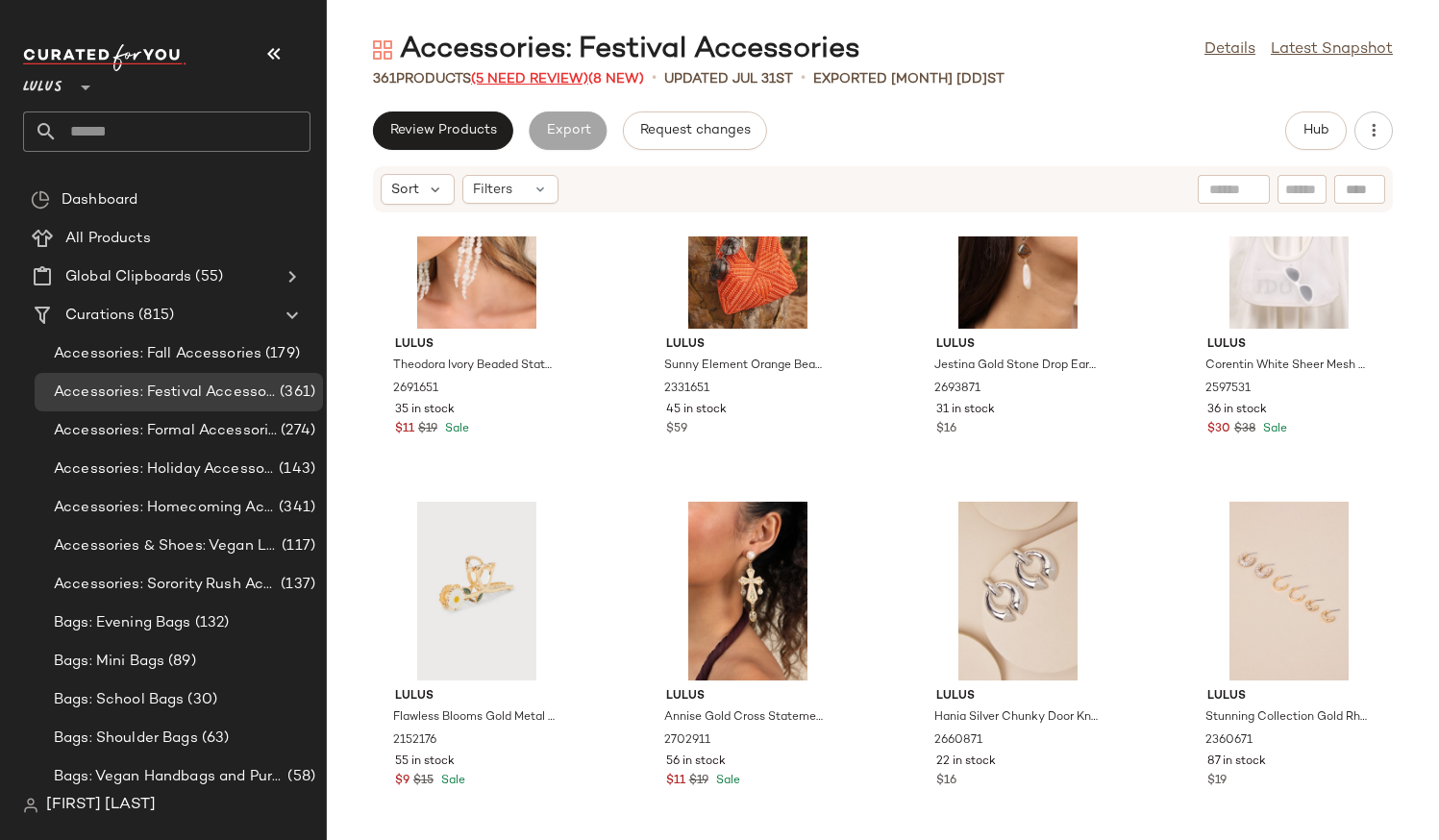 click on "(5 Need Review)" at bounding box center [530, 79] 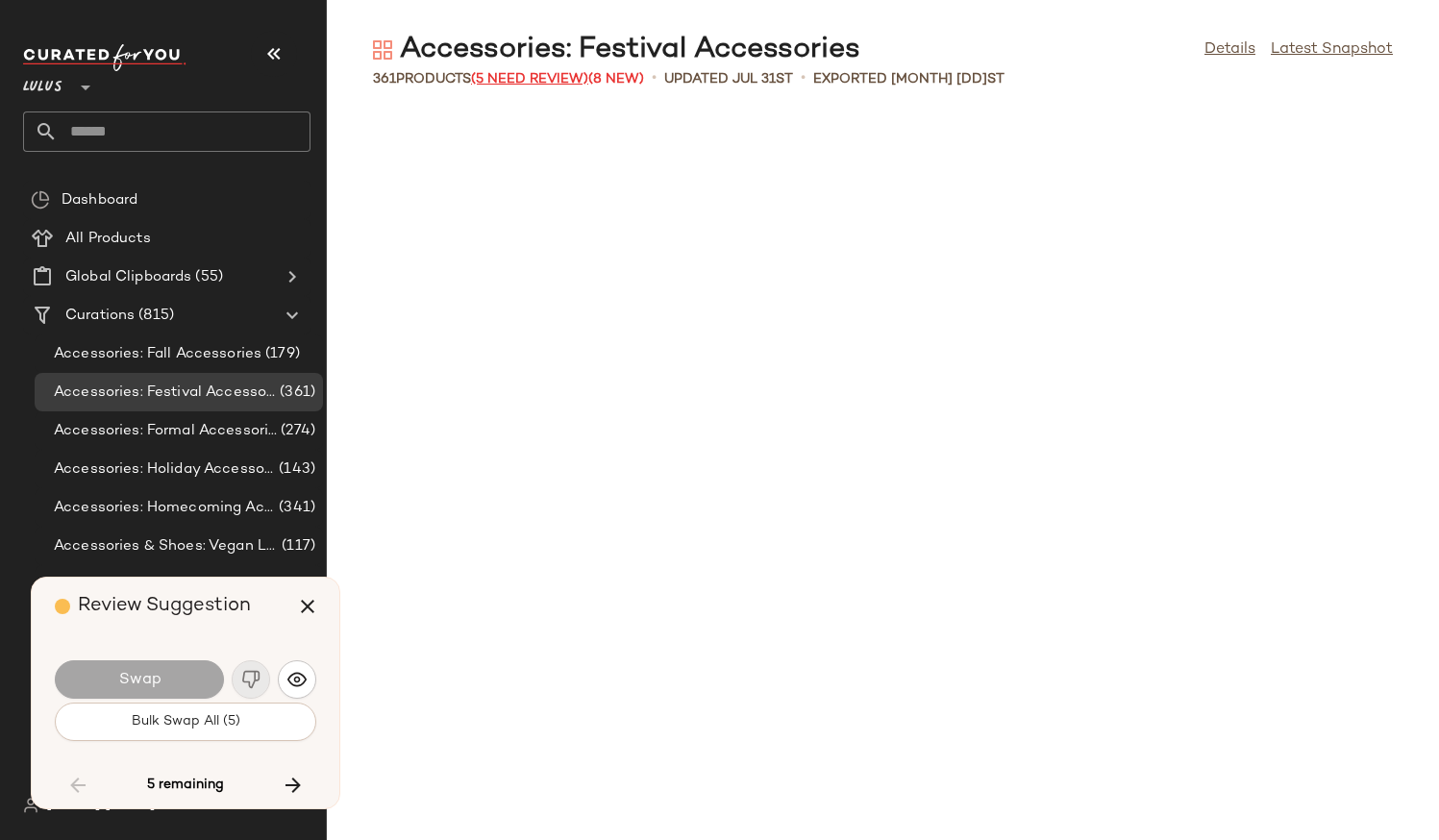 scroll, scrollTop: 12663, scrollLeft: 0, axis: vertical 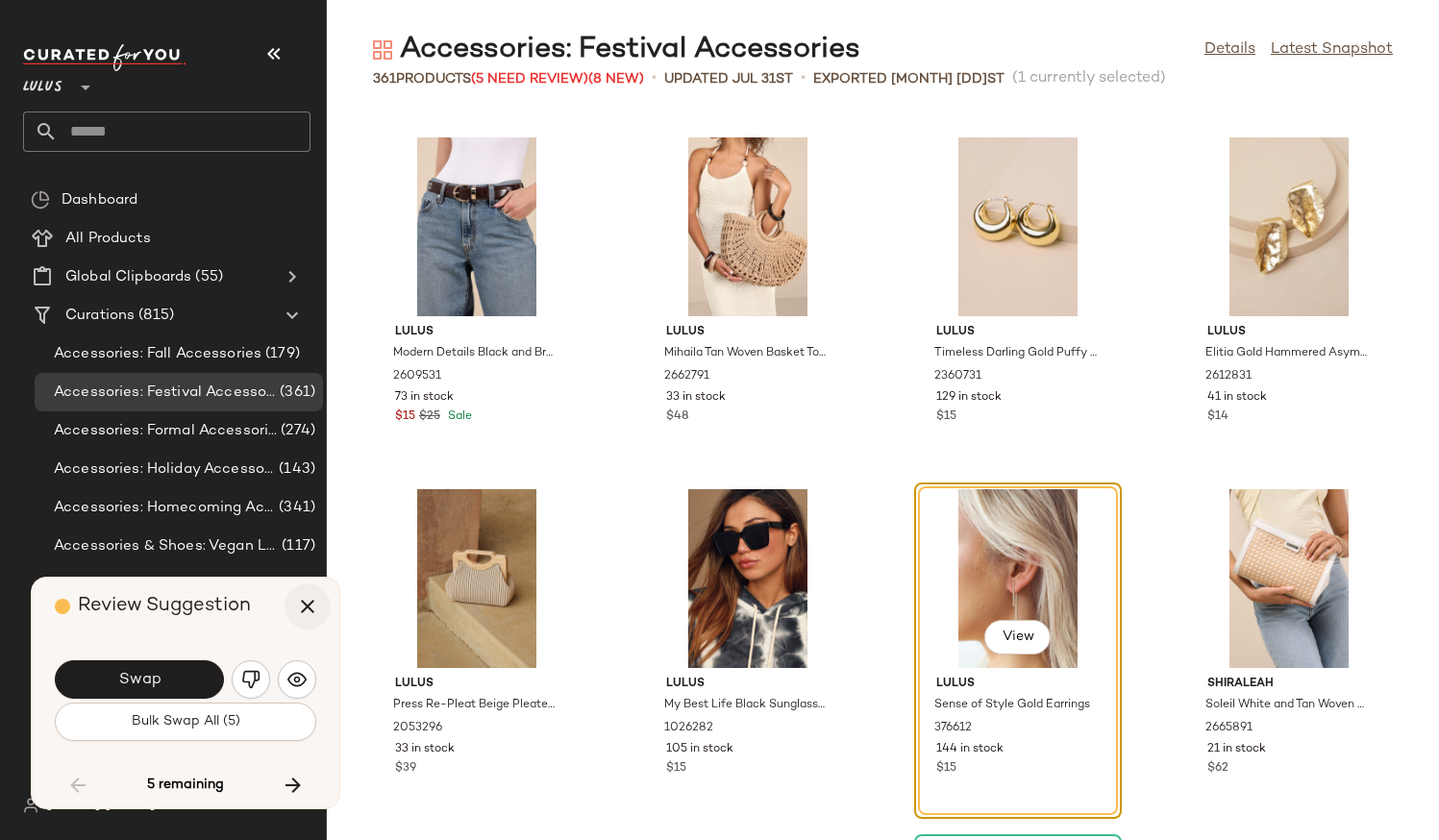click at bounding box center [308, 606] 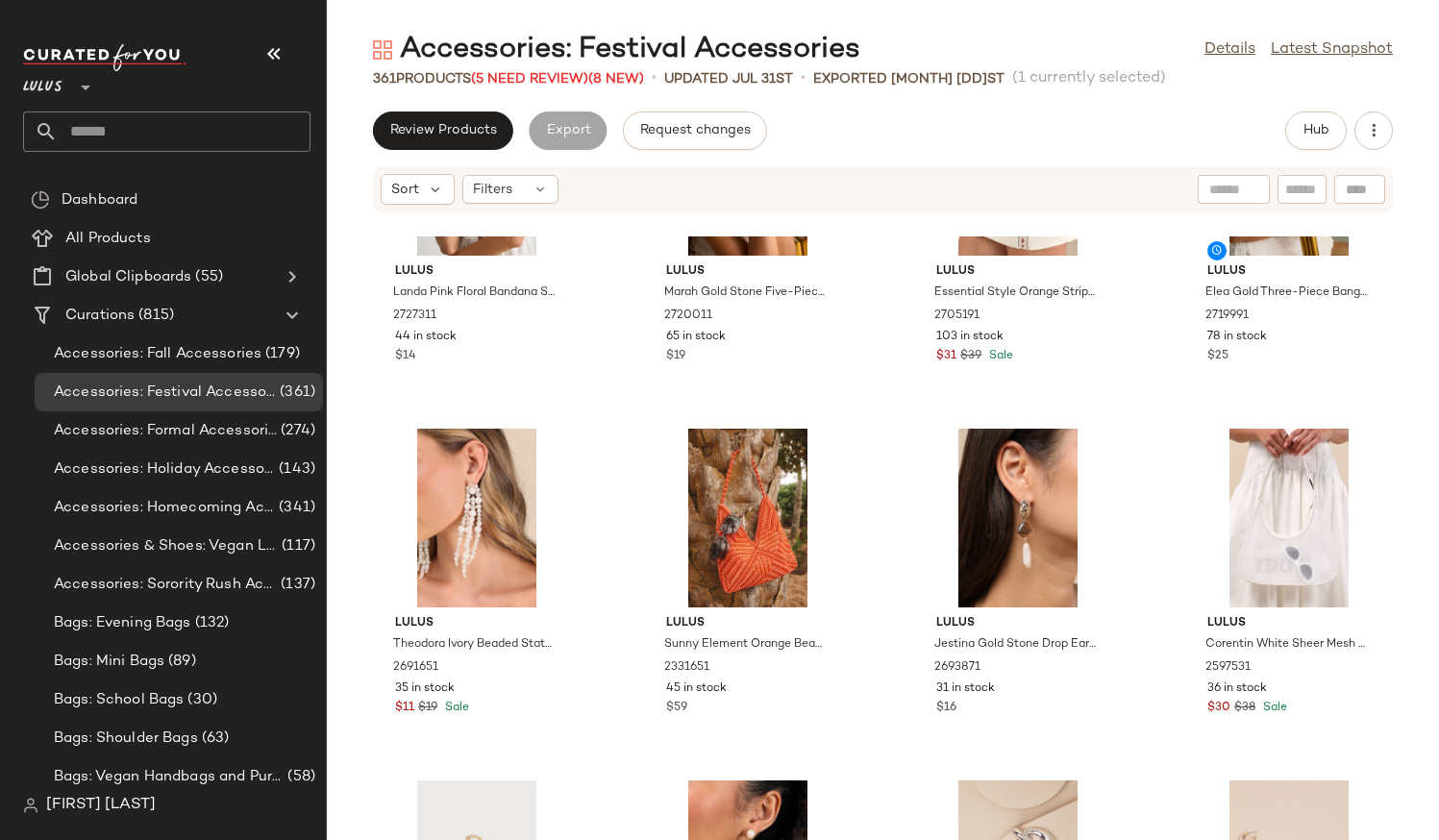 scroll, scrollTop: 185, scrollLeft: 0, axis: vertical 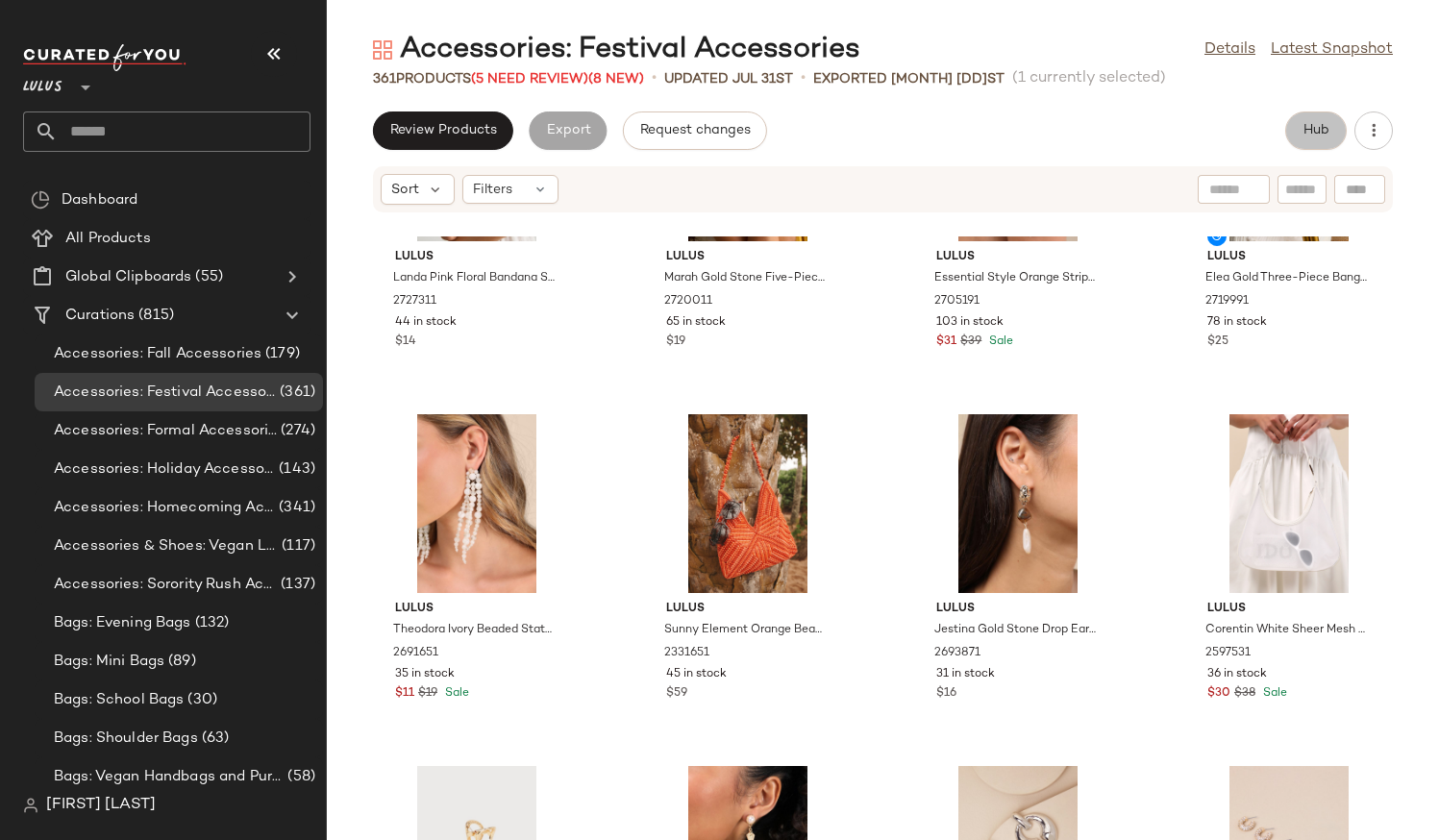 click on "Hub" 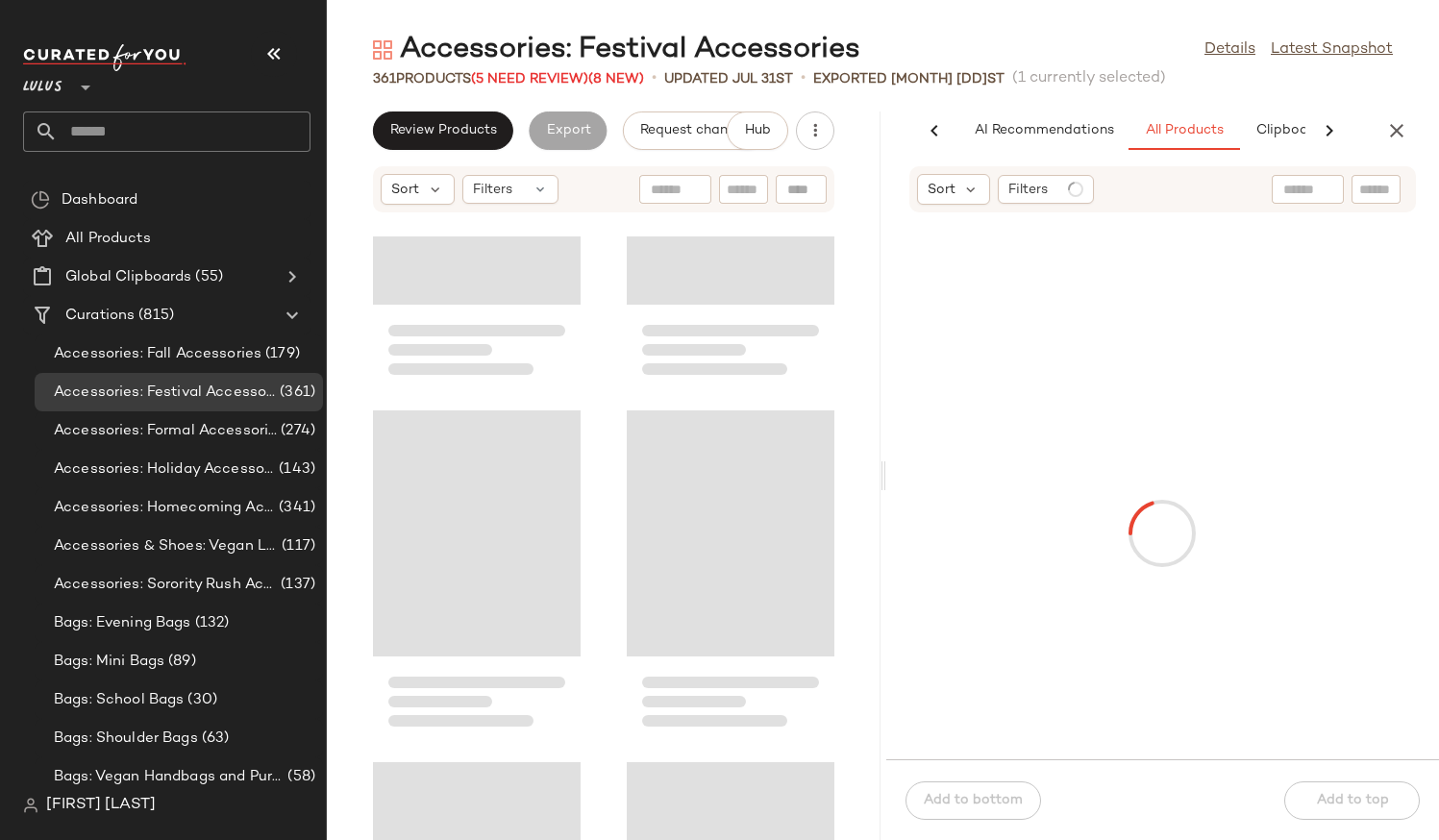 scroll, scrollTop: 0, scrollLeft: 129, axis: horizontal 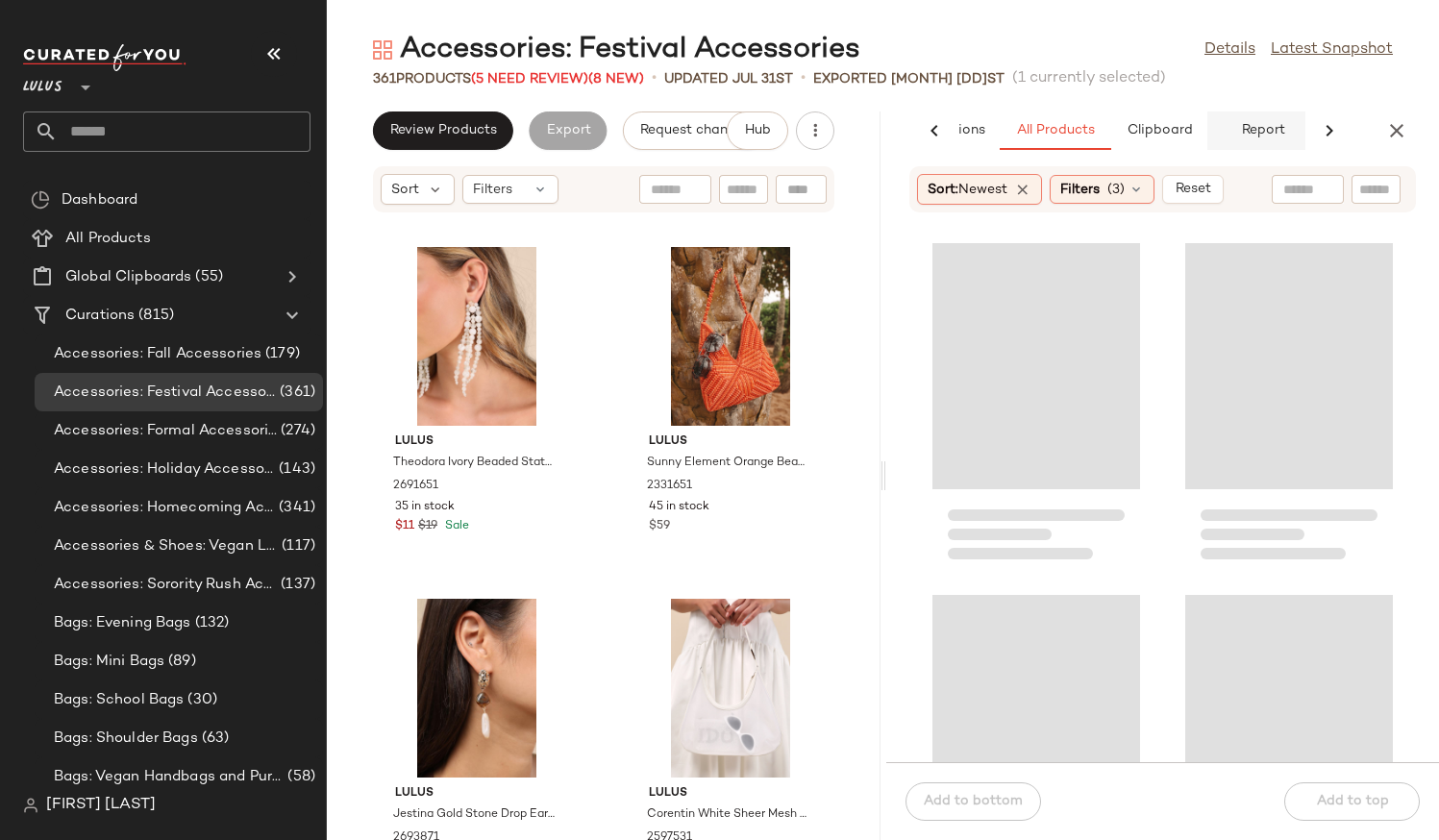 click on "Report" 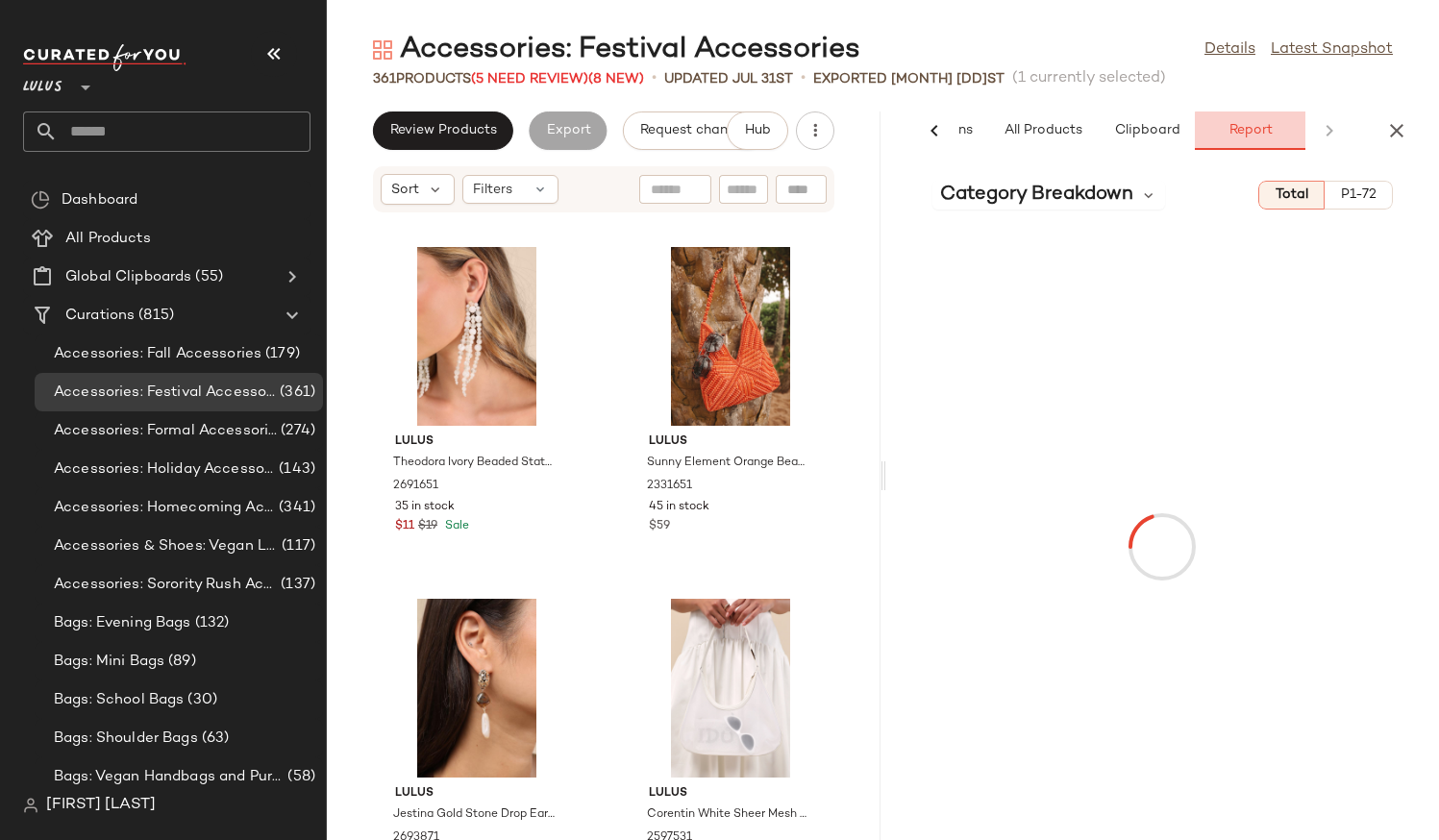 scroll, scrollTop: 0, scrollLeft: 142, axis: horizontal 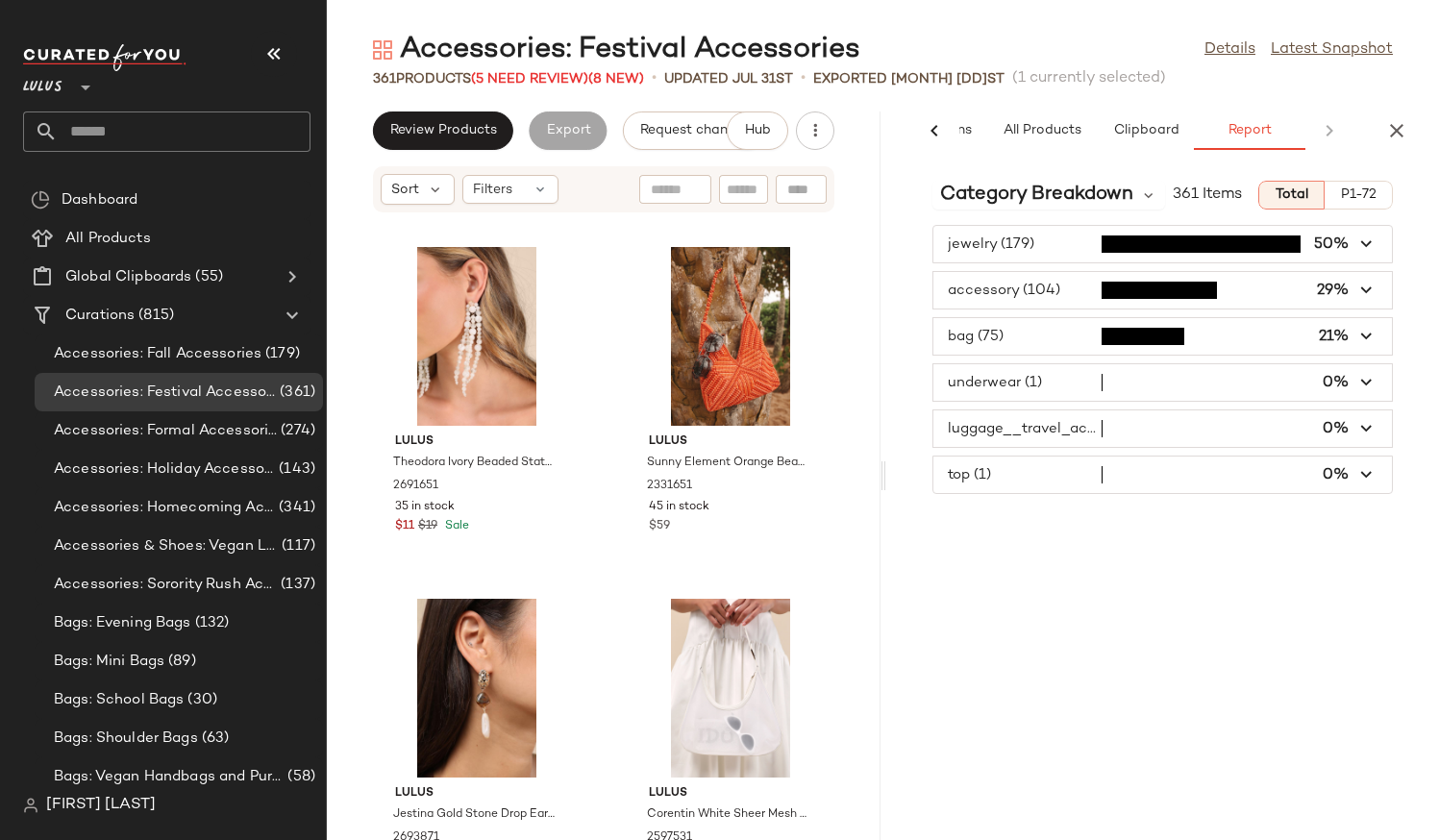 click at bounding box center (1163, 383) 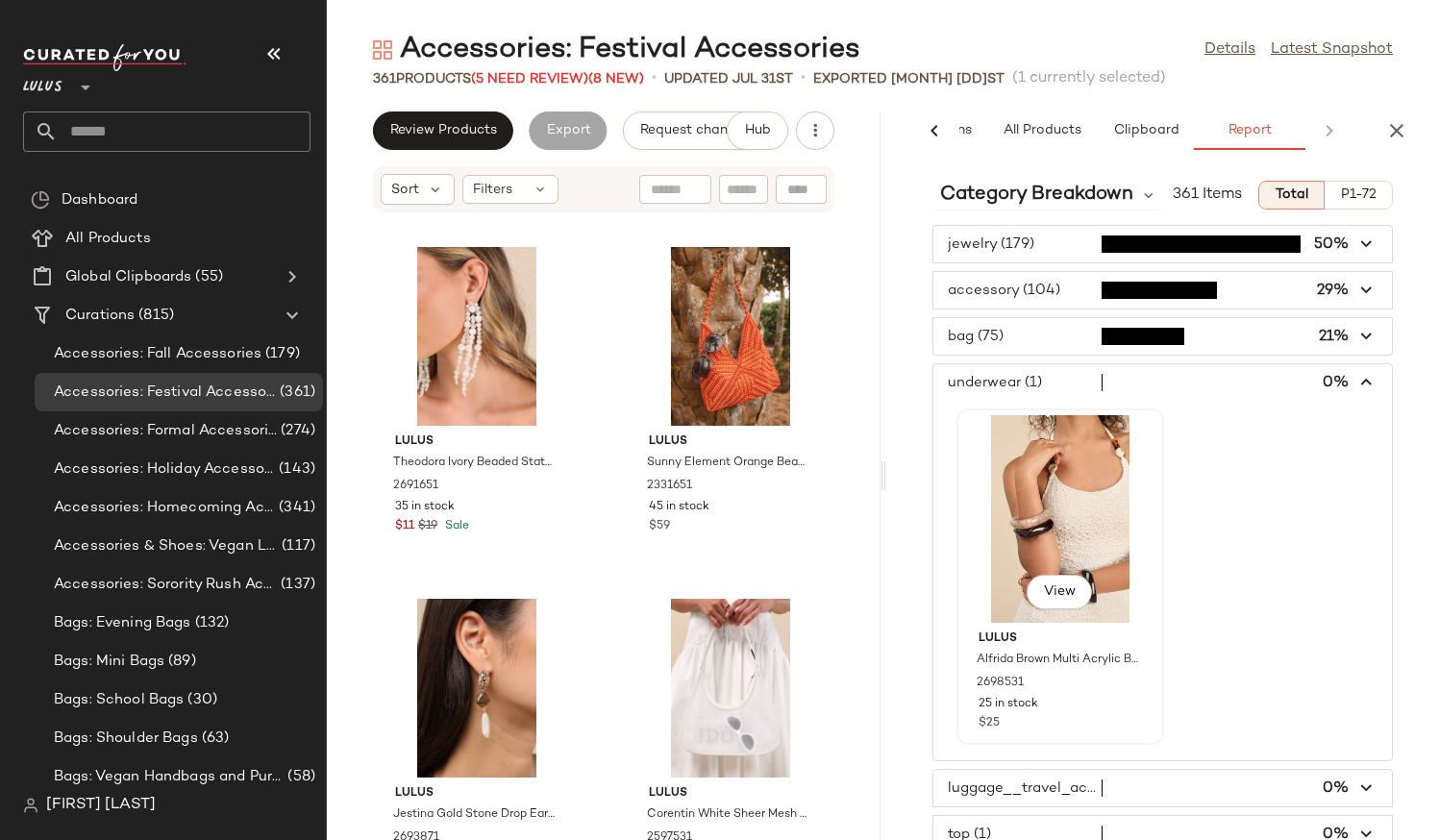 scroll, scrollTop: 13, scrollLeft: 0, axis: vertical 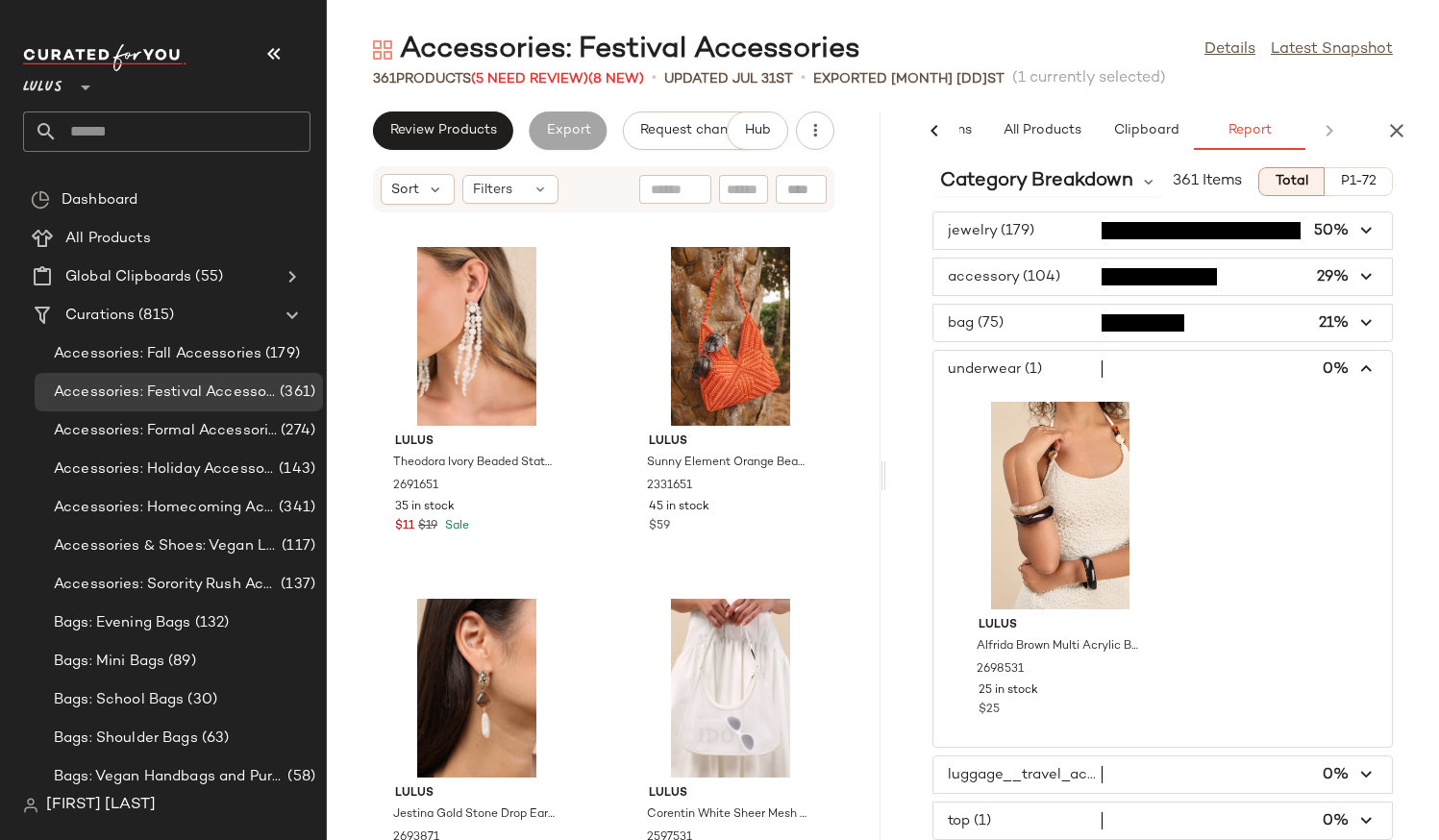 click at bounding box center [1367, 369] 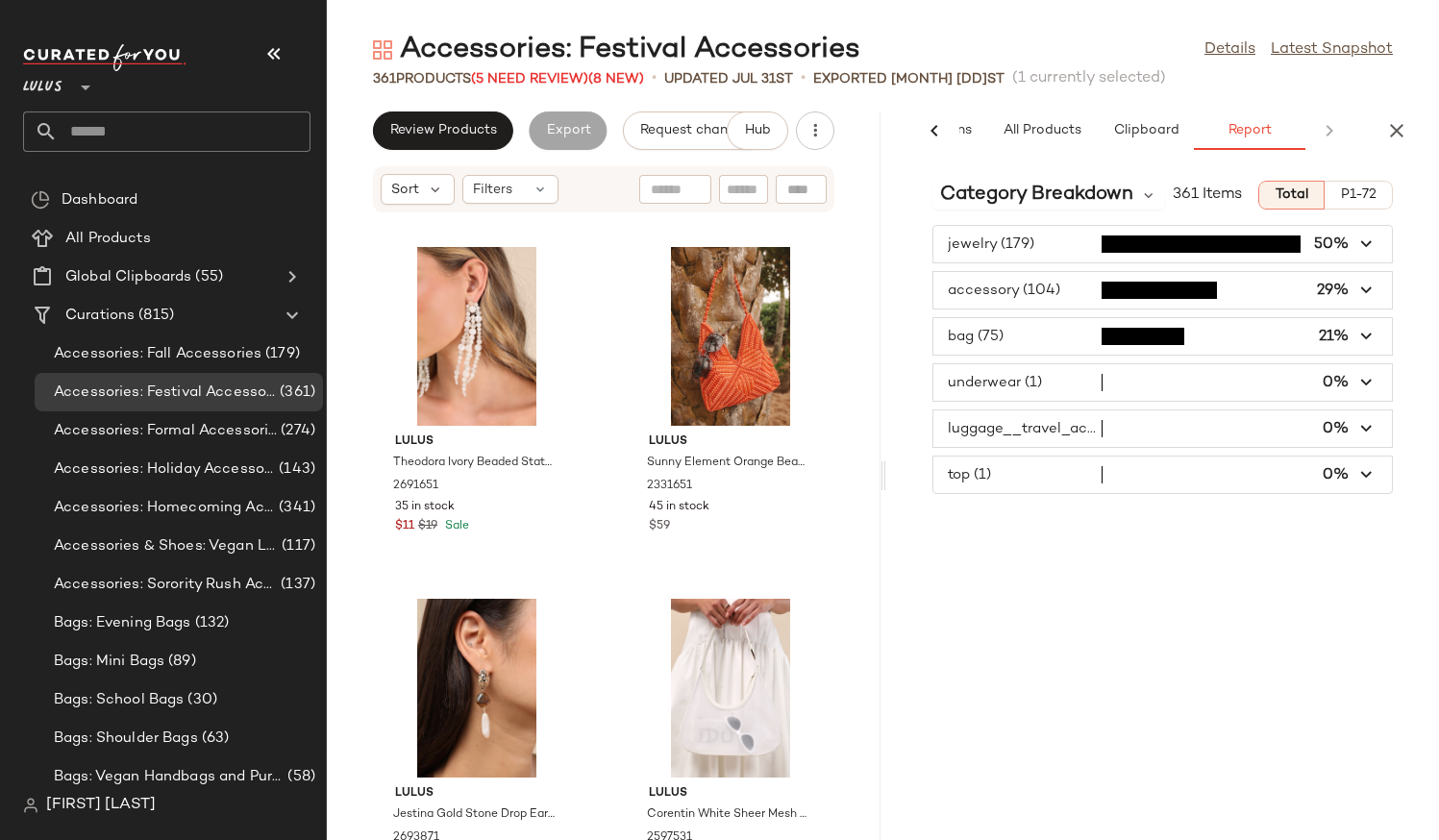 scroll, scrollTop: 0, scrollLeft: 0, axis: both 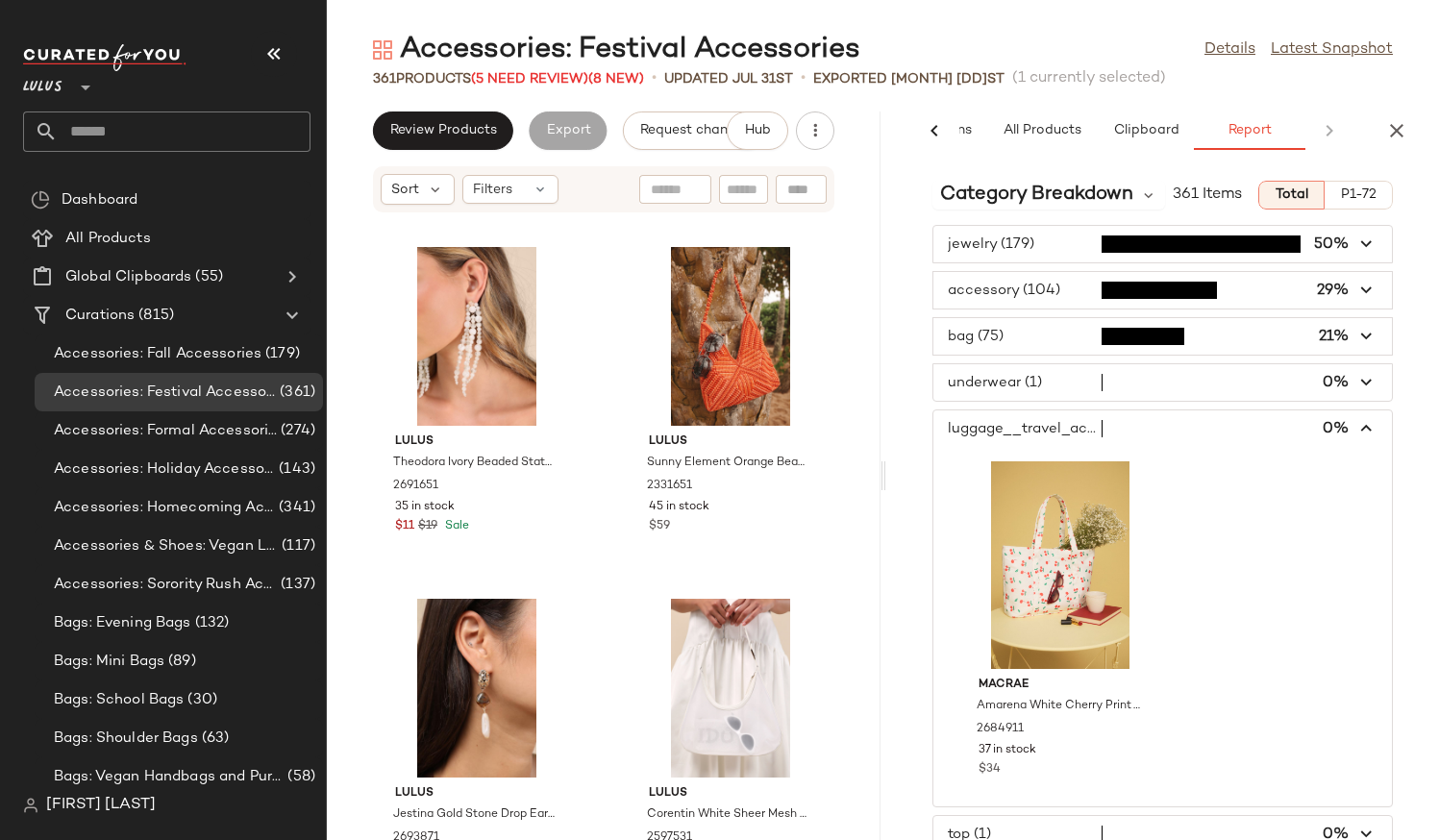 click at bounding box center (1367, 429) 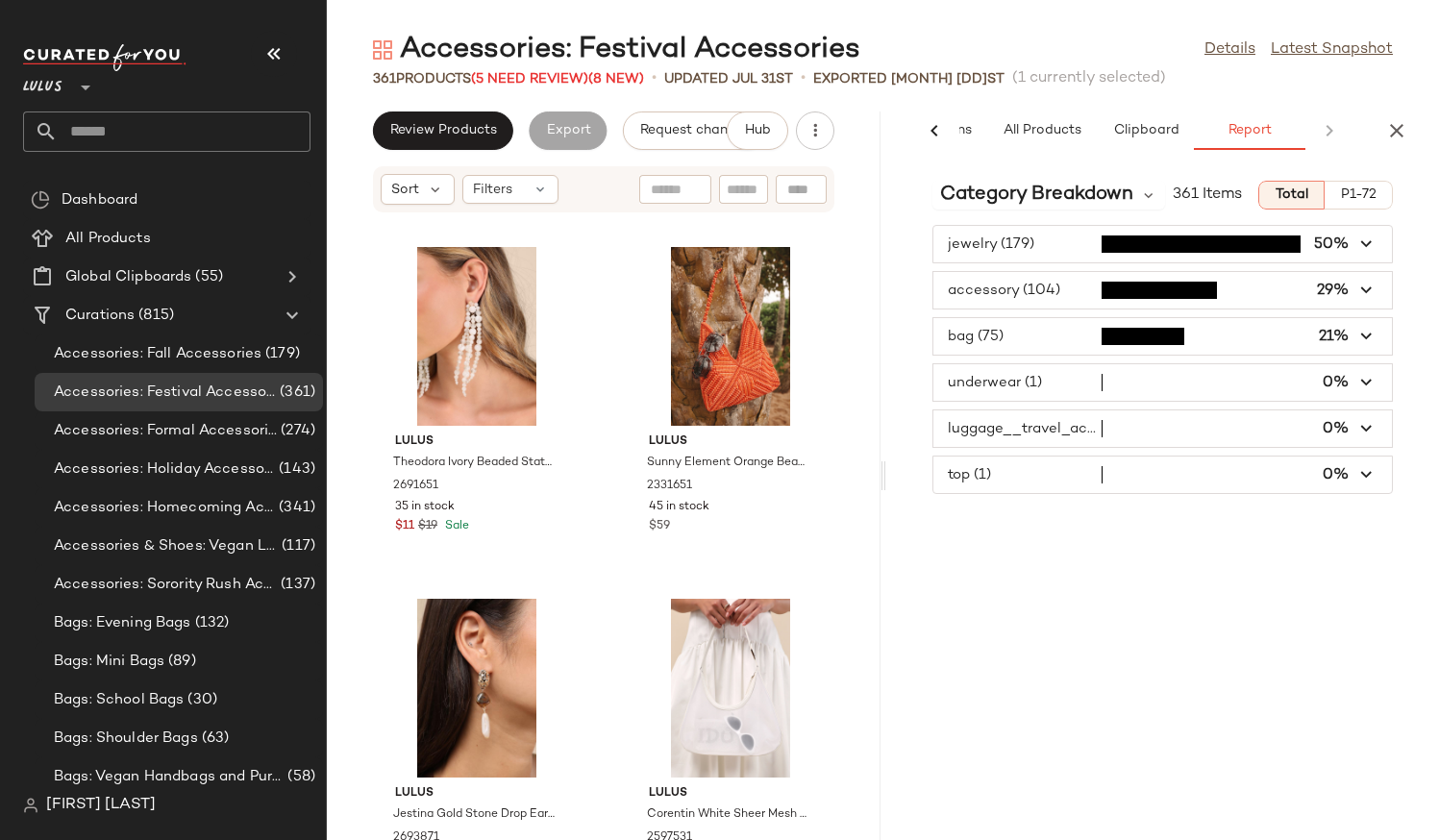 click at bounding box center (1163, 475) 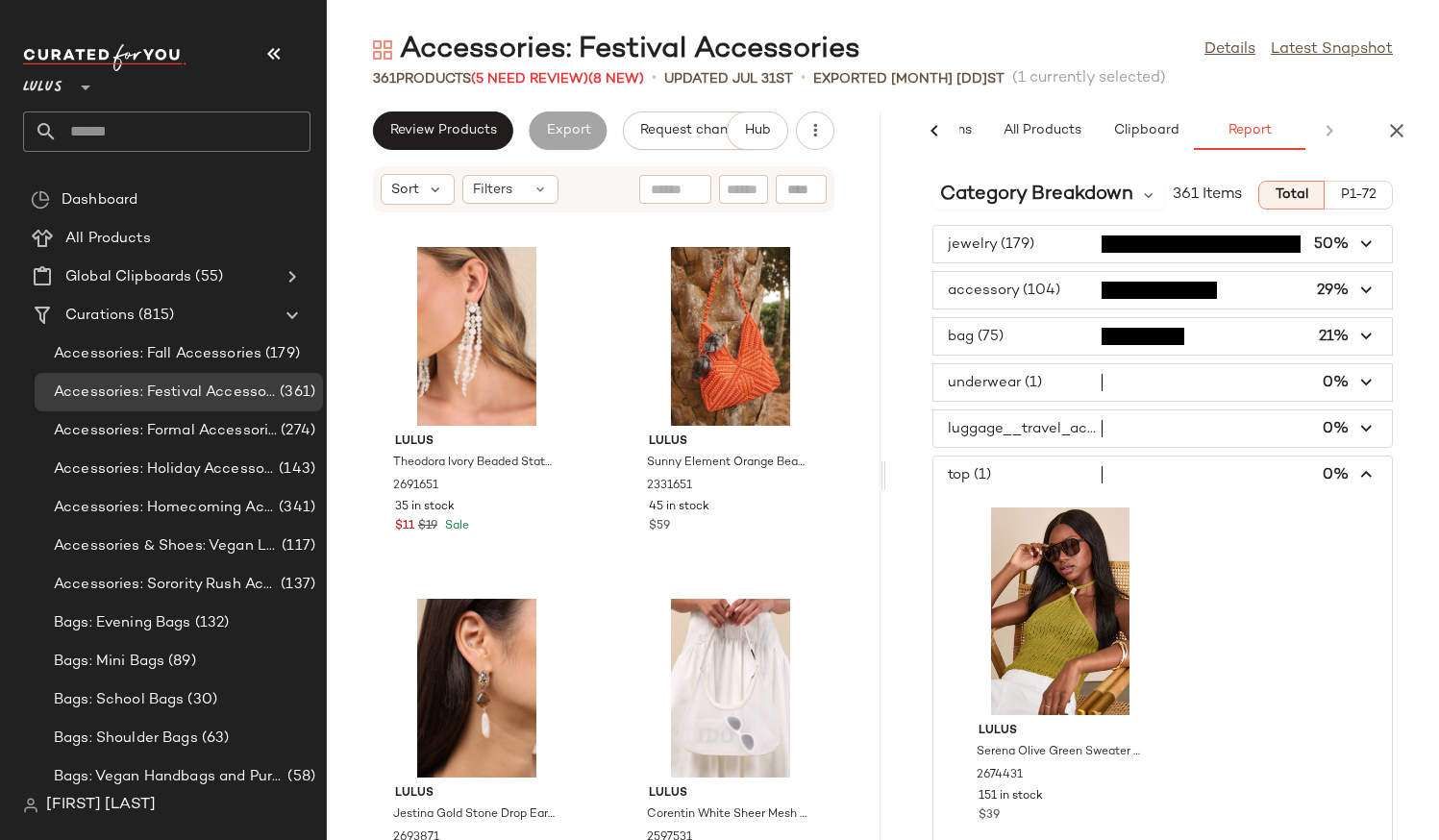 scroll, scrollTop: 13, scrollLeft: 0, axis: vertical 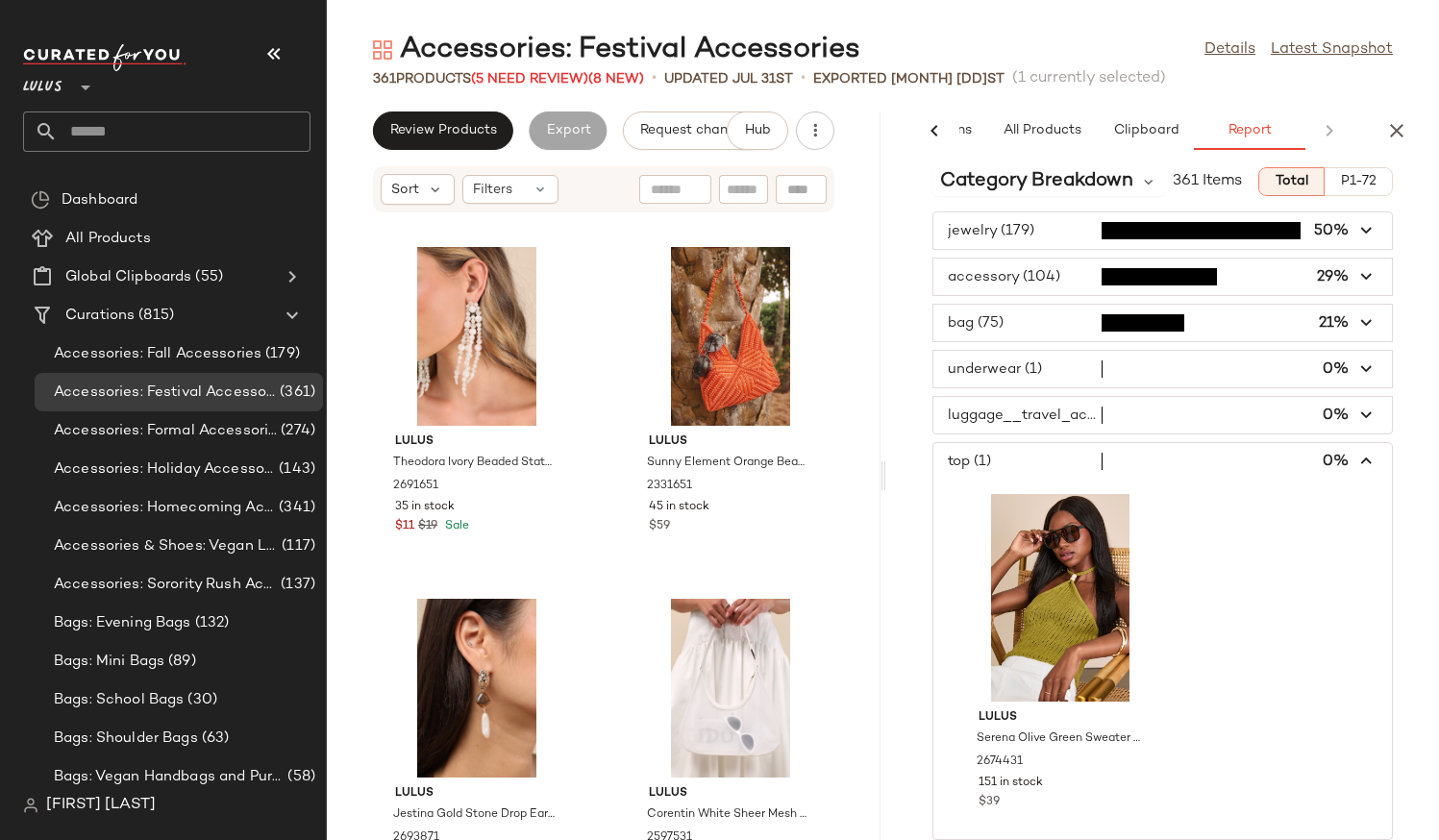 click on "jewelry (179)  50%  accessory (104)  29%  bag (75)  21%  underwear (1)  0%  luggage__travel_accessories (1)  0%  top (1)  0%  Lulus Serena Olive Green Sweater Knit Halter Top 2674431 151 in stock $39" at bounding box center (1163, 526) 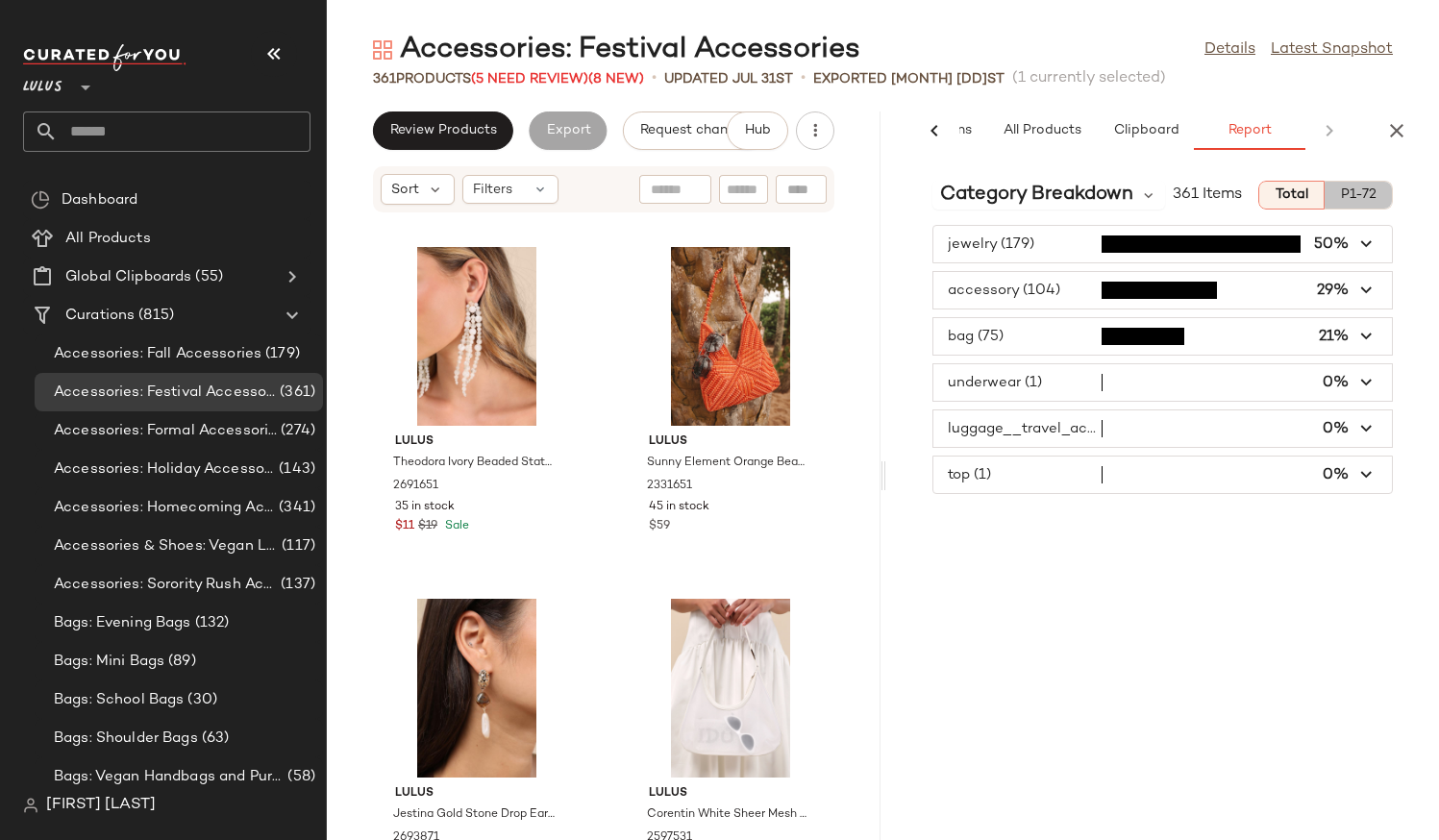 click on "P1-72" 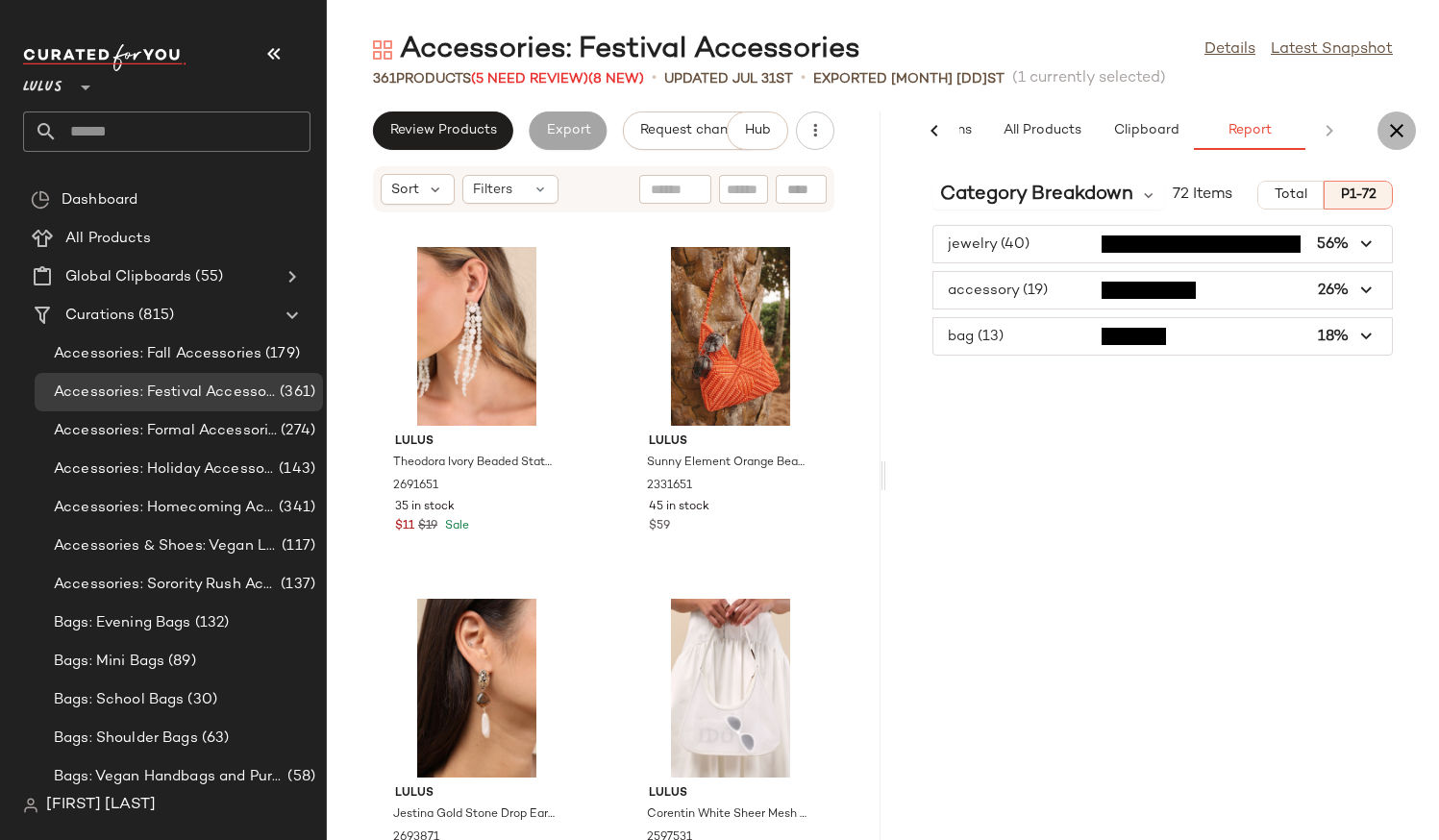 click at bounding box center (1397, 131) 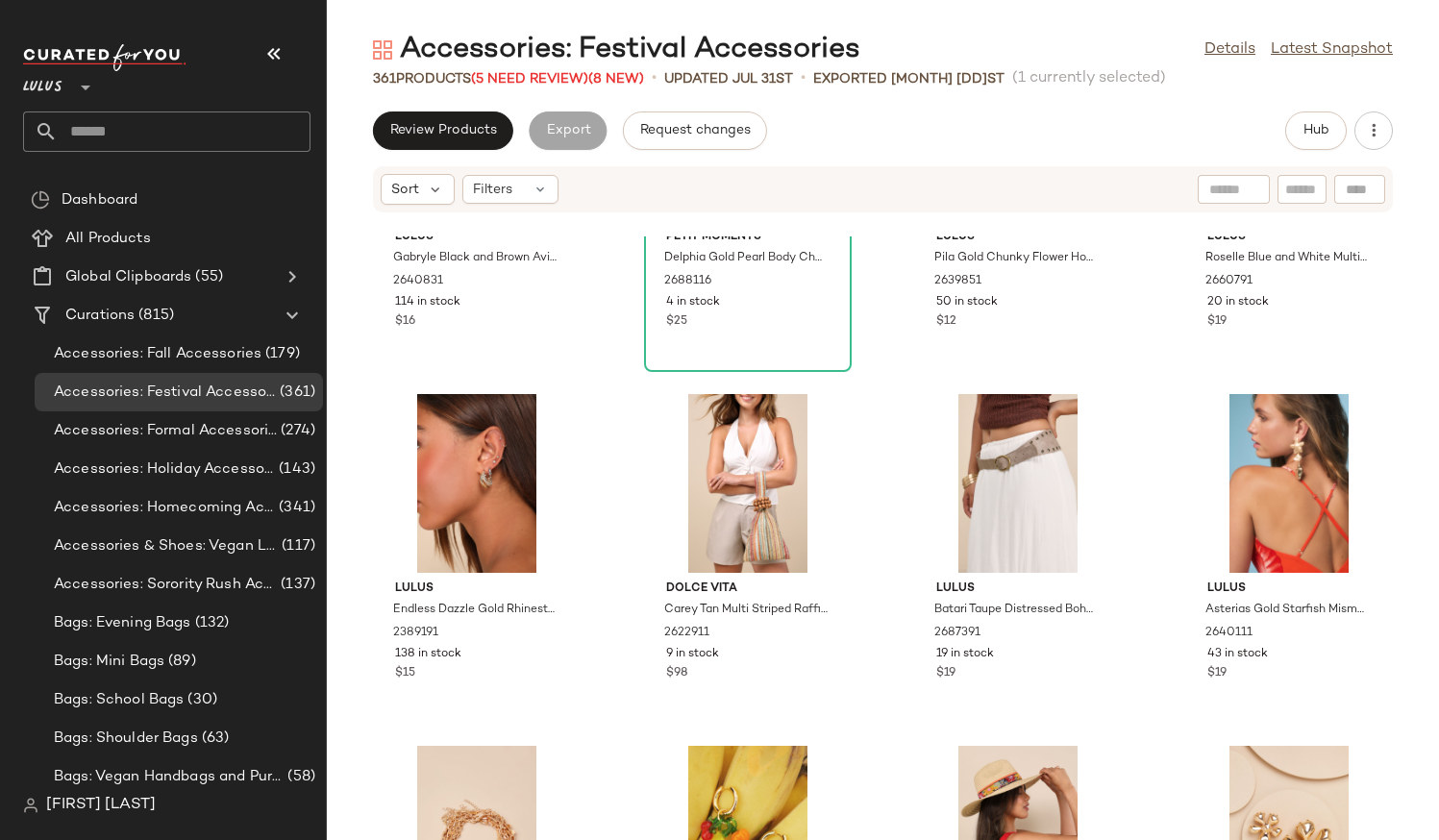 scroll, scrollTop: 1631, scrollLeft: 0, axis: vertical 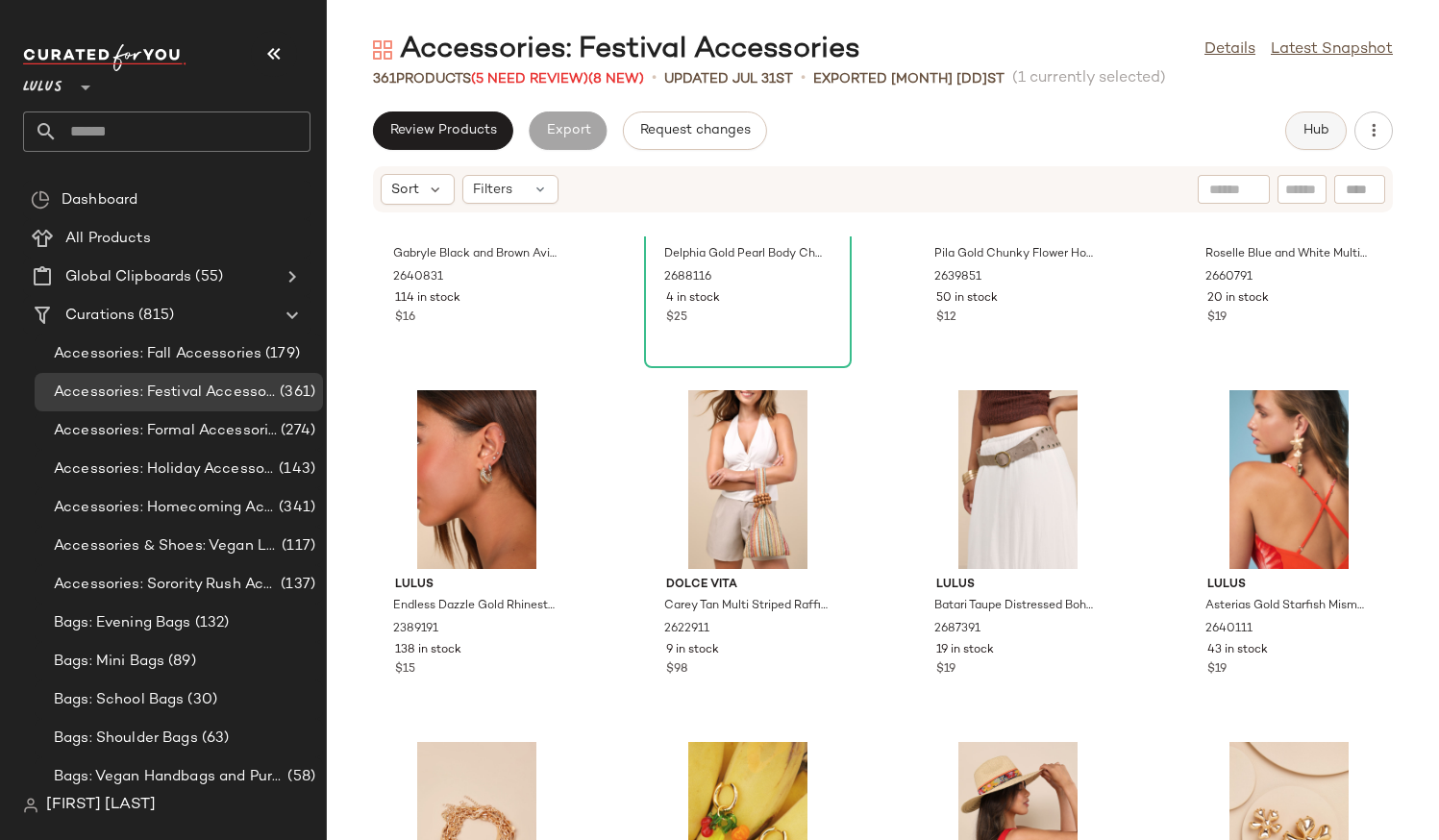 click on "Hub" 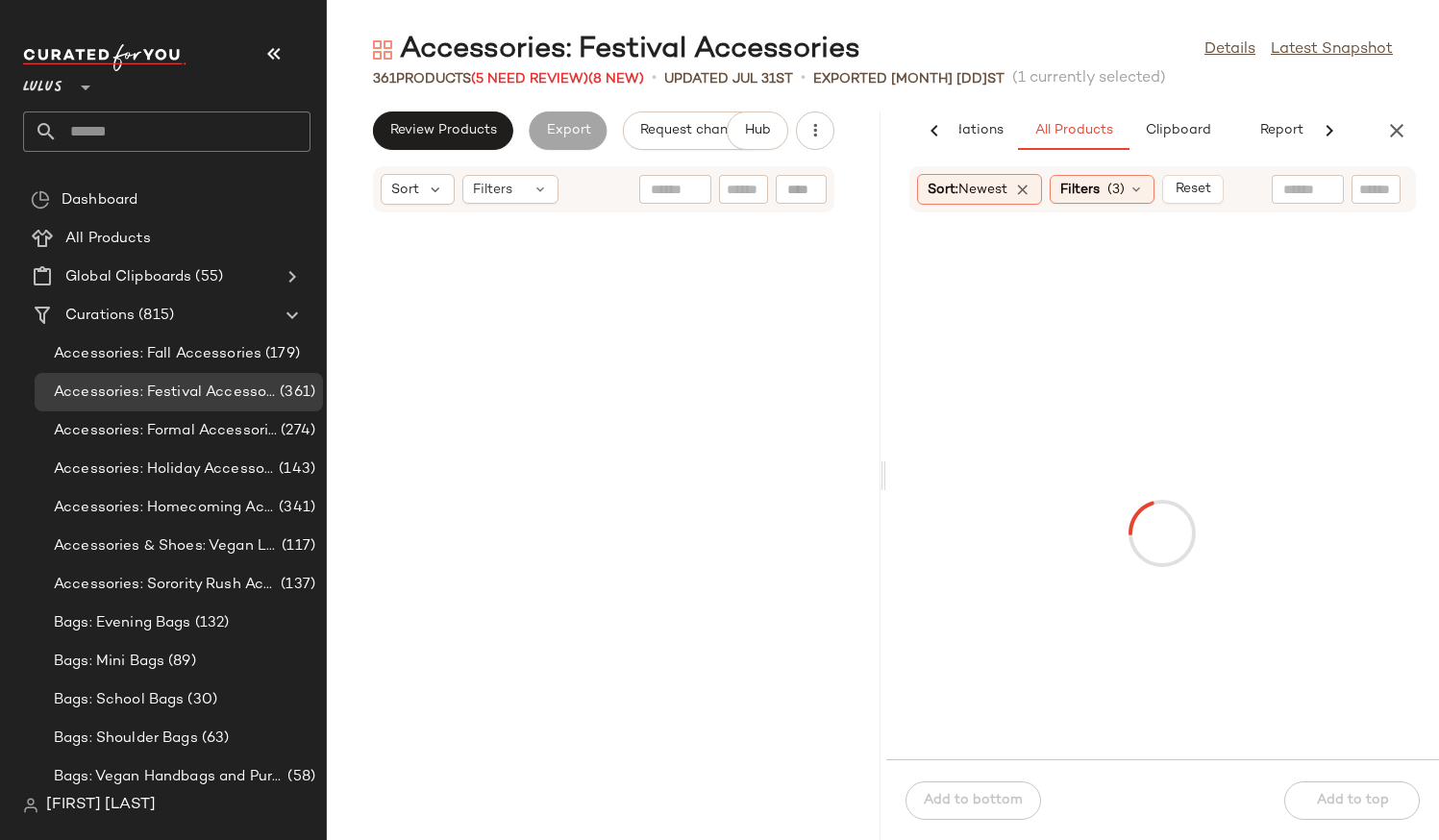 scroll, scrollTop: 0, scrollLeft: 111, axis: horizontal 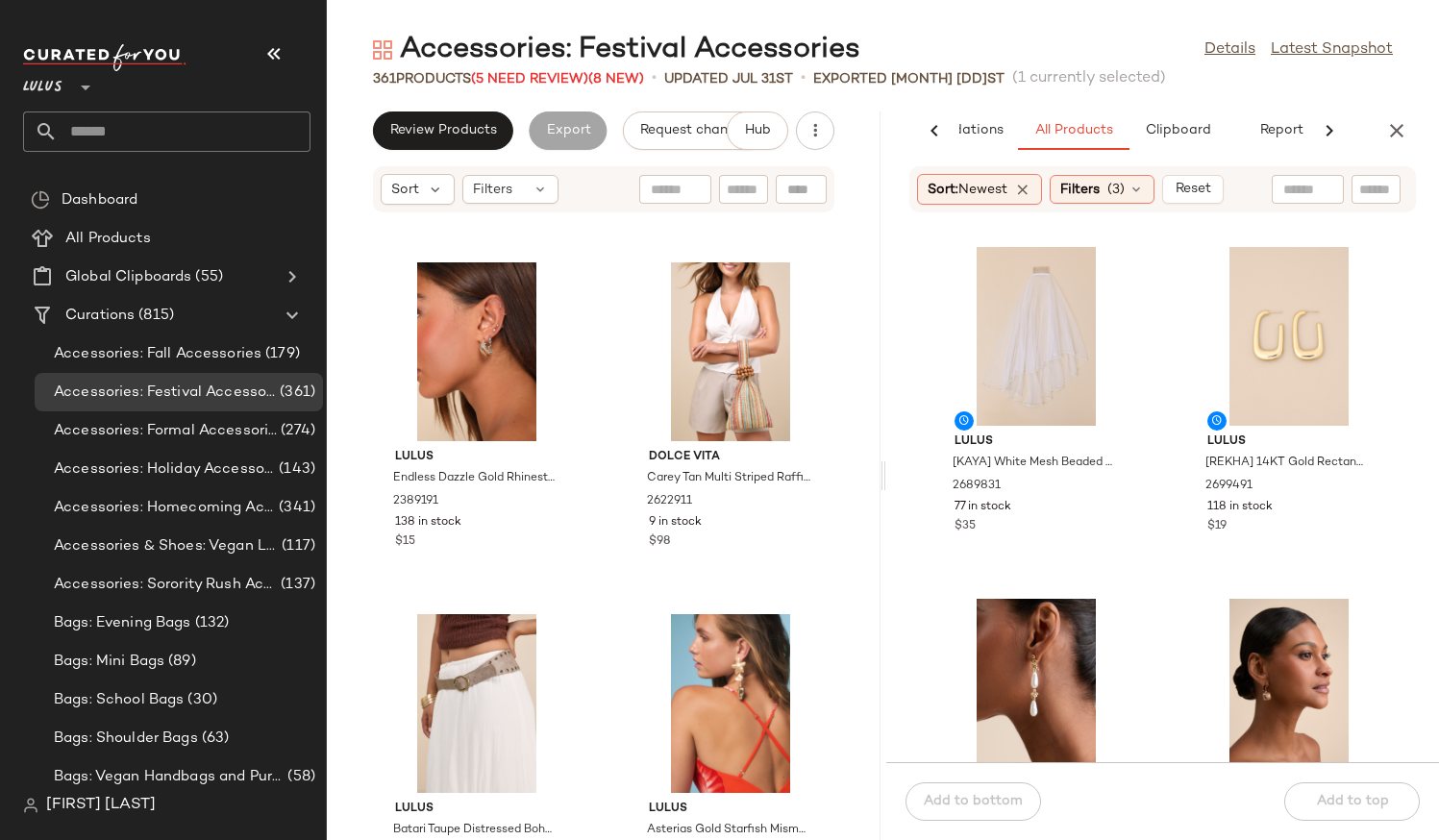 click at bounding box center [1329, 131] 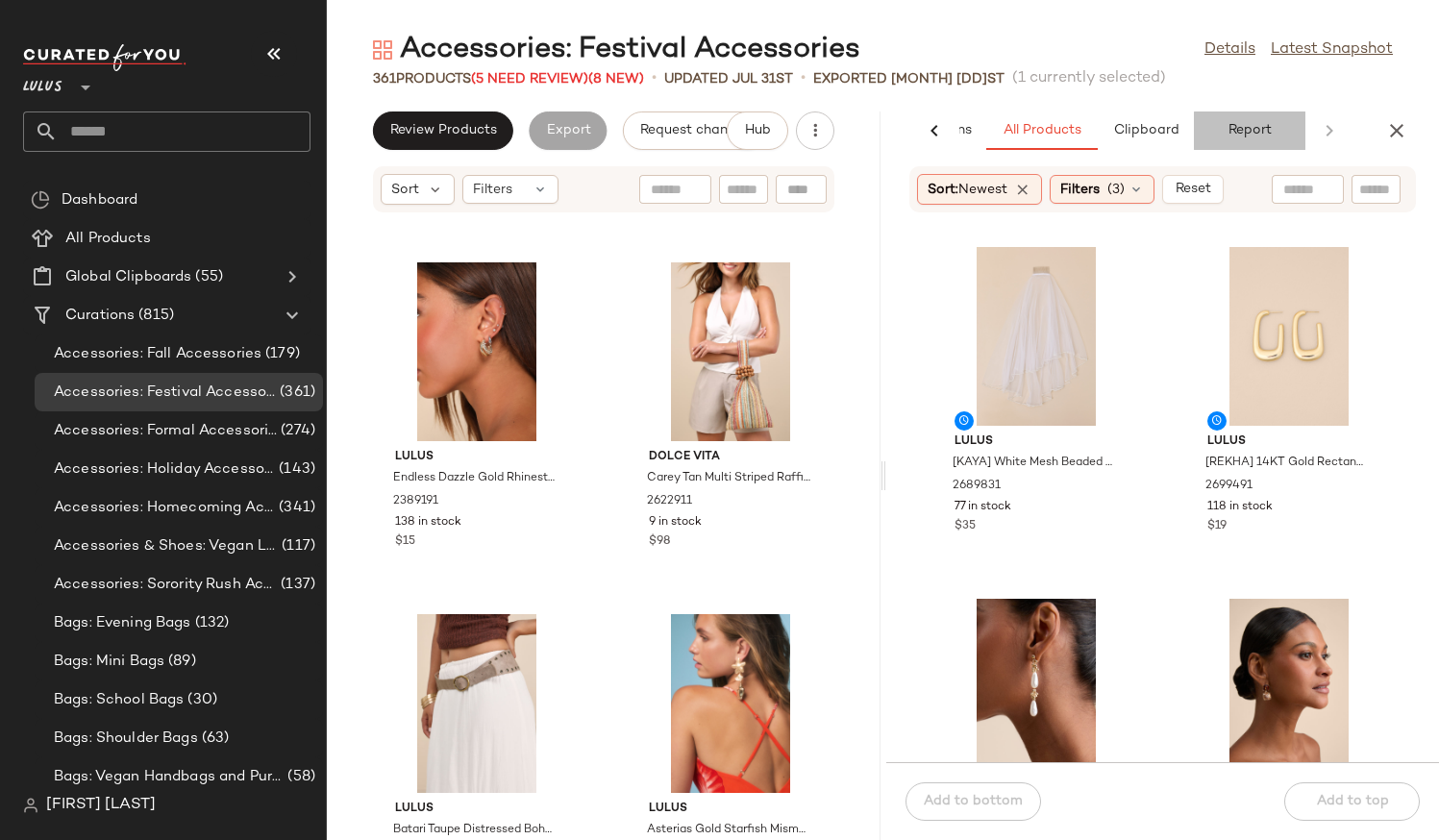 click on "Report" 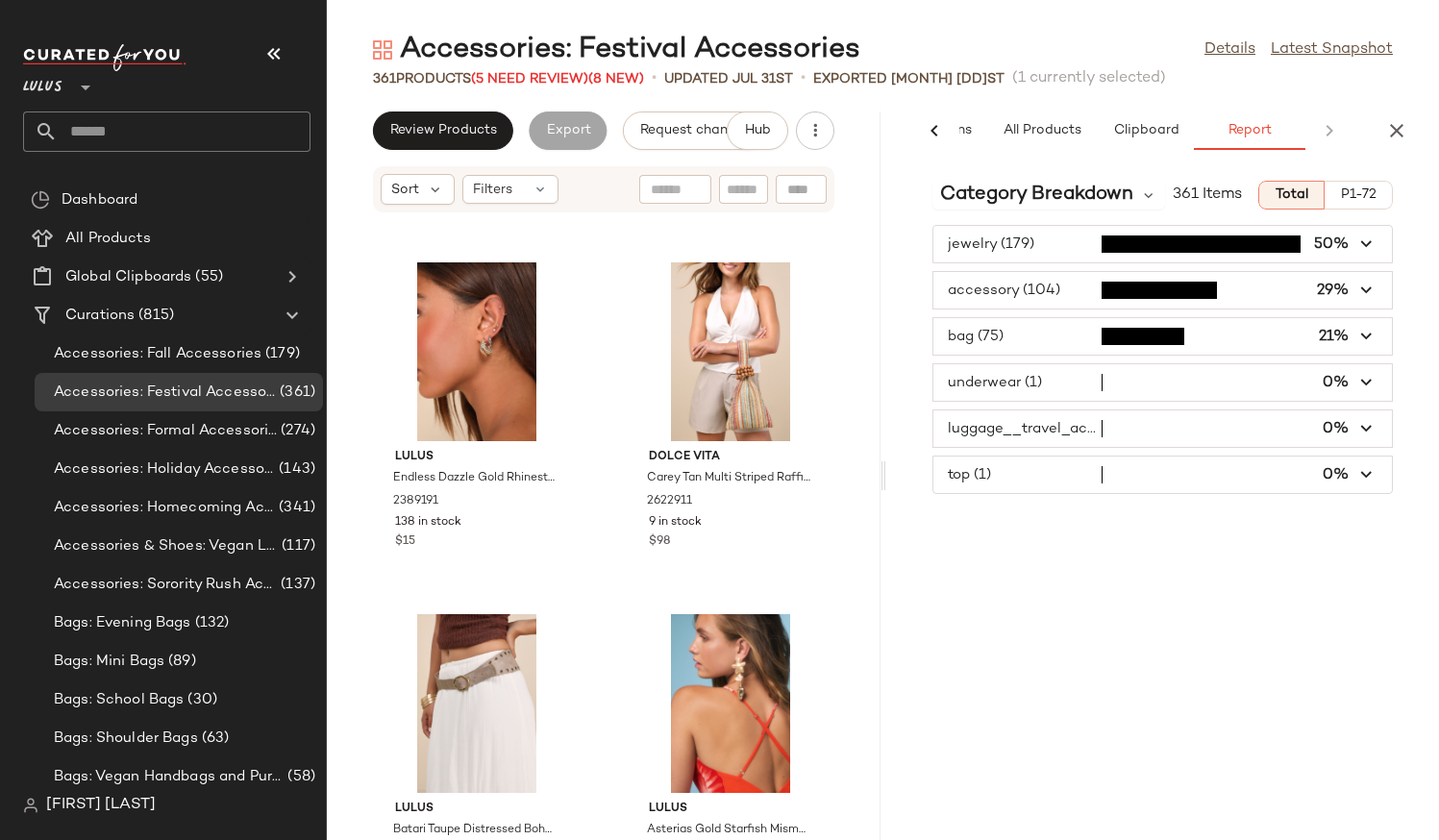 click at bounding box center (1163, 290) 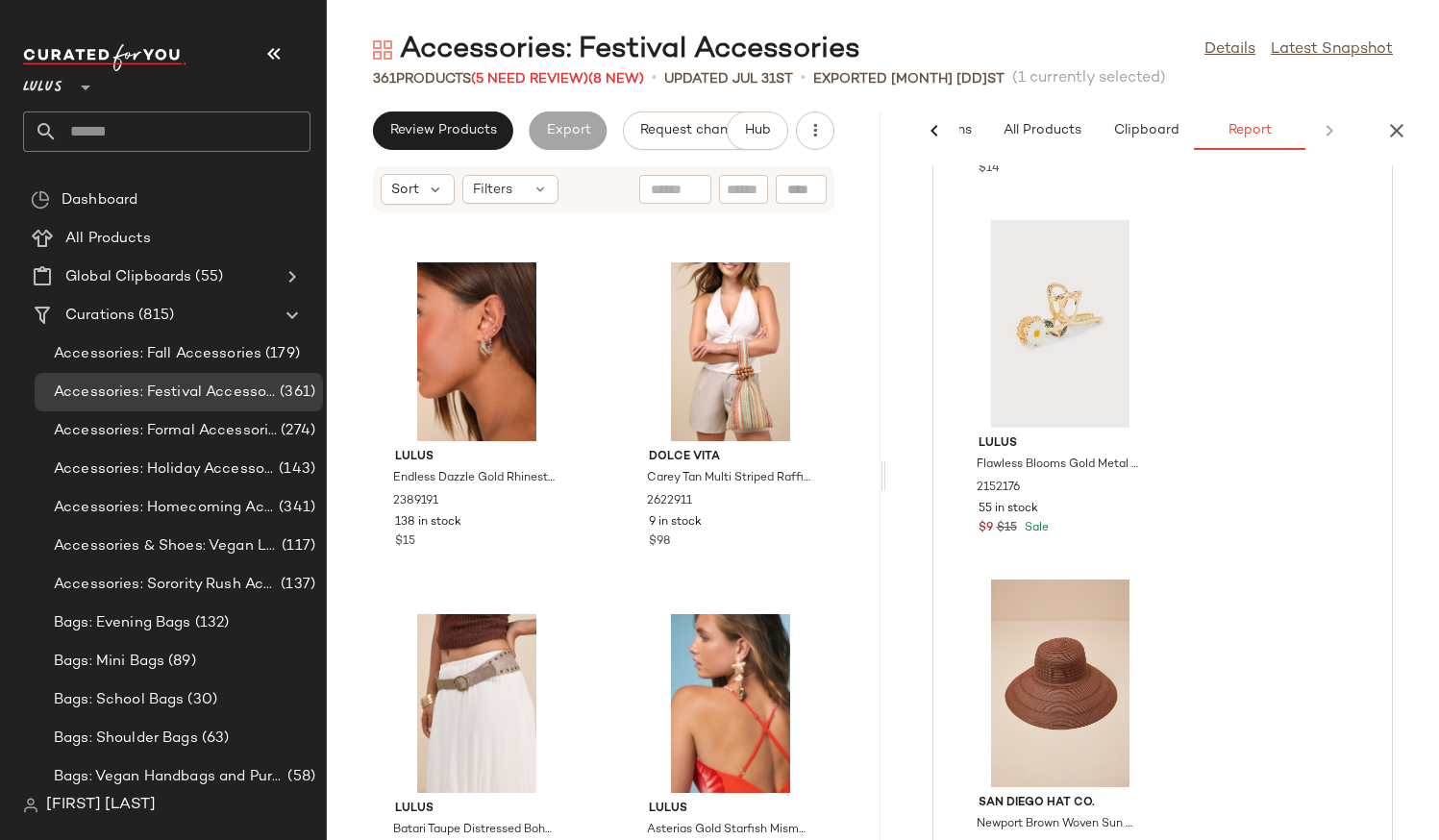 scroll, scrollTop: 0, scrollLeft: 0, axis: both 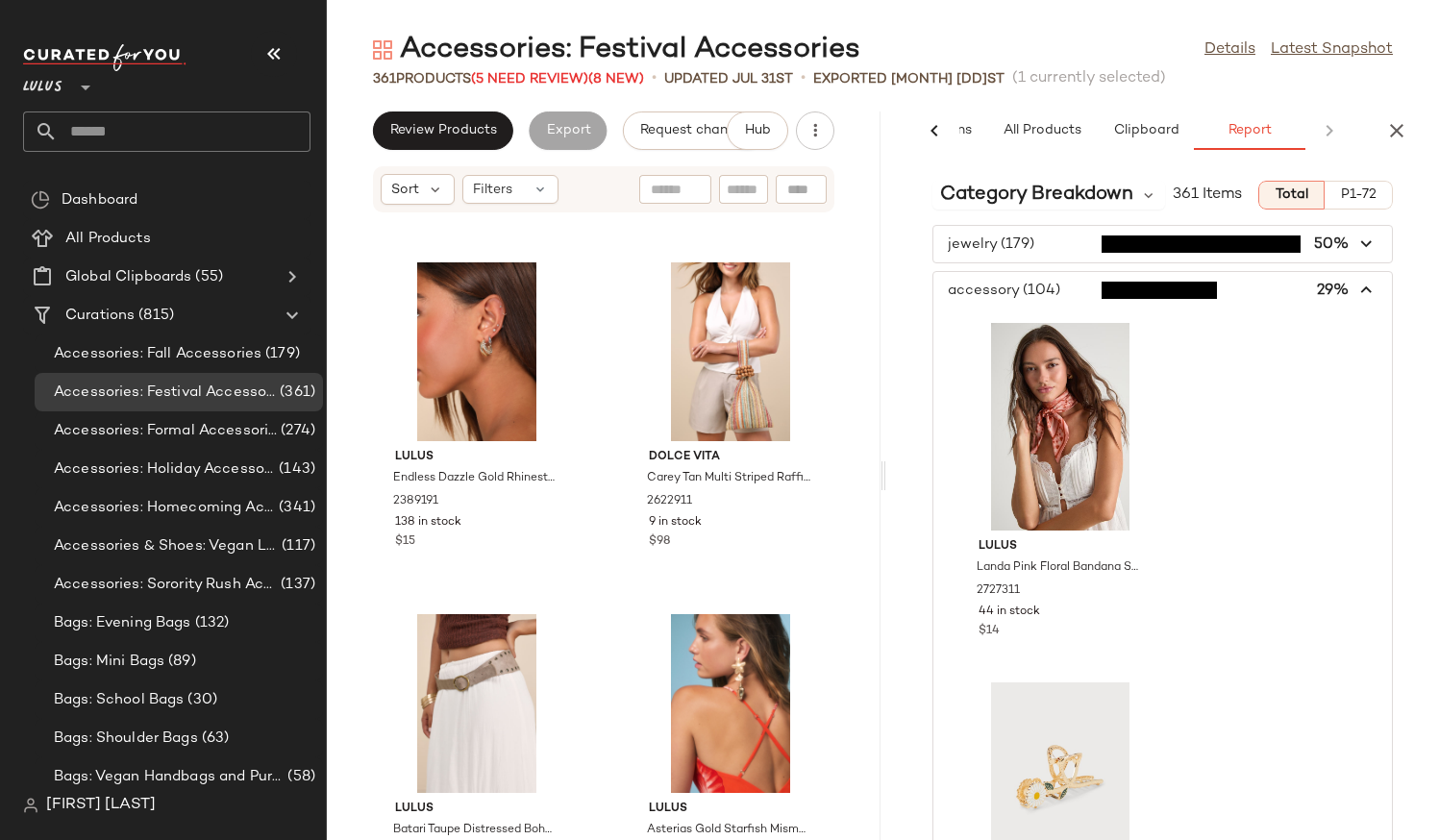 click at bounding box center (1367, 290) 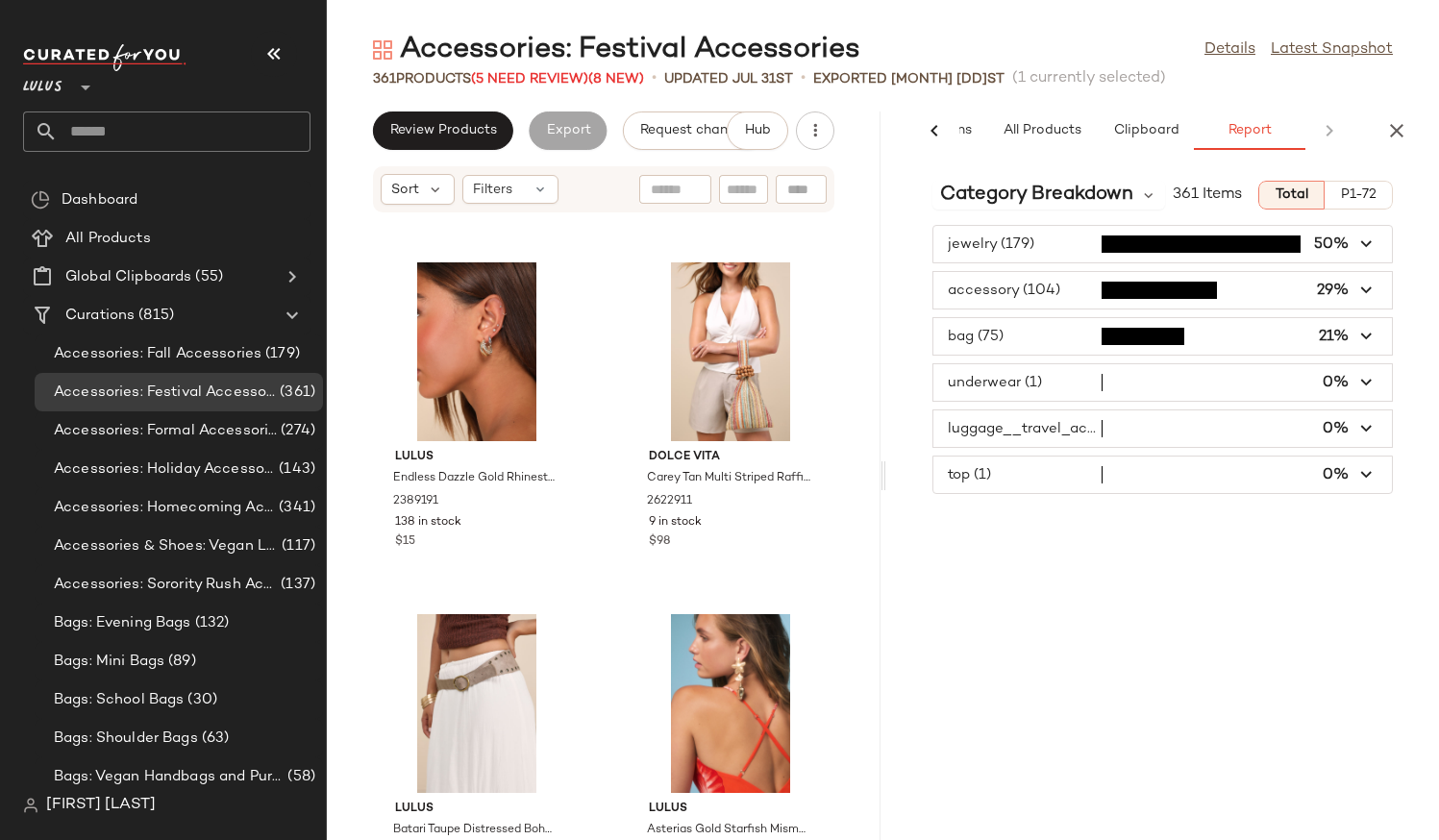 click at bounding box center (1163, 244) 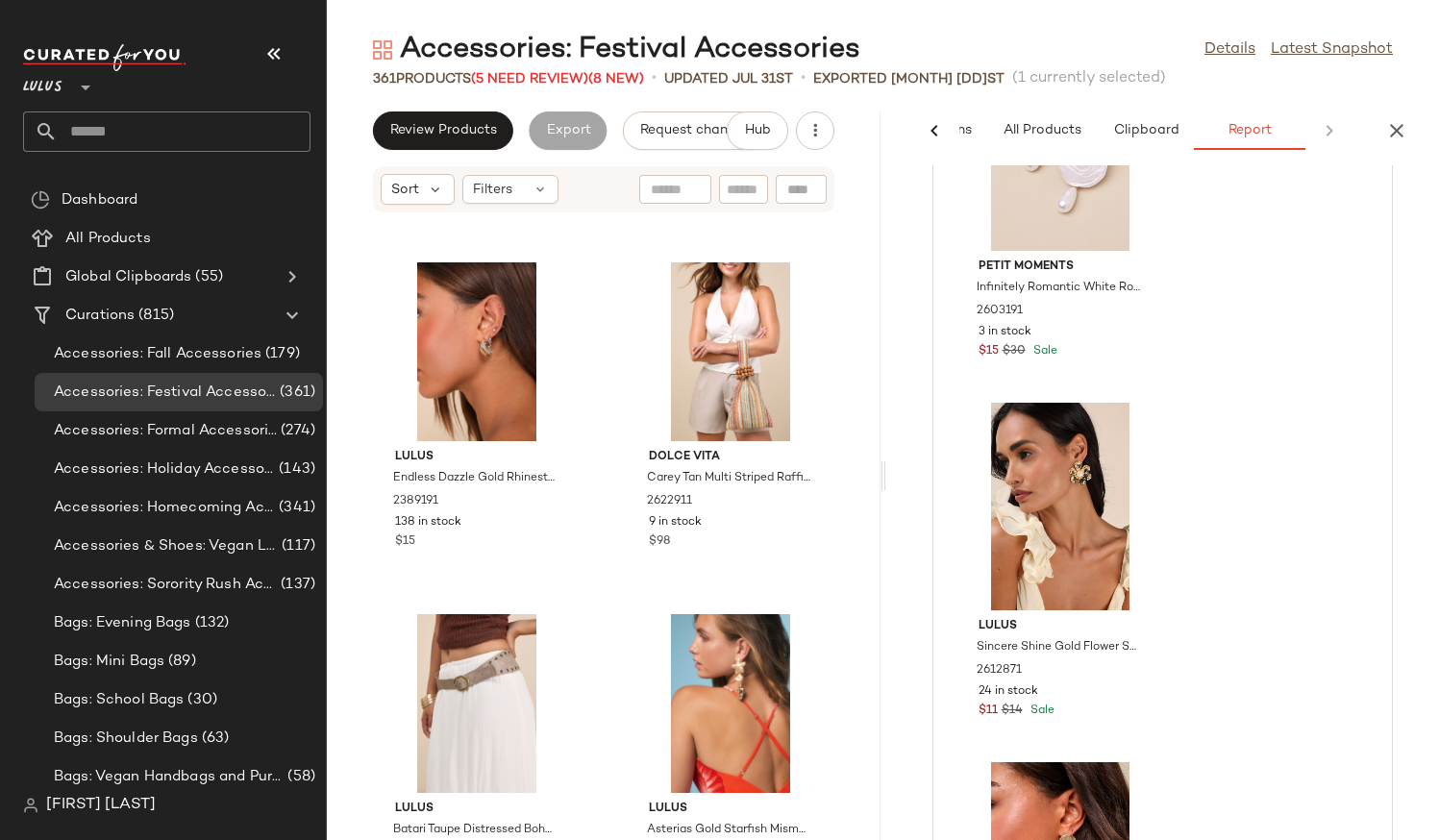 scroll, scrollTop: 7880, scrollLeft: 0, axis: vertical 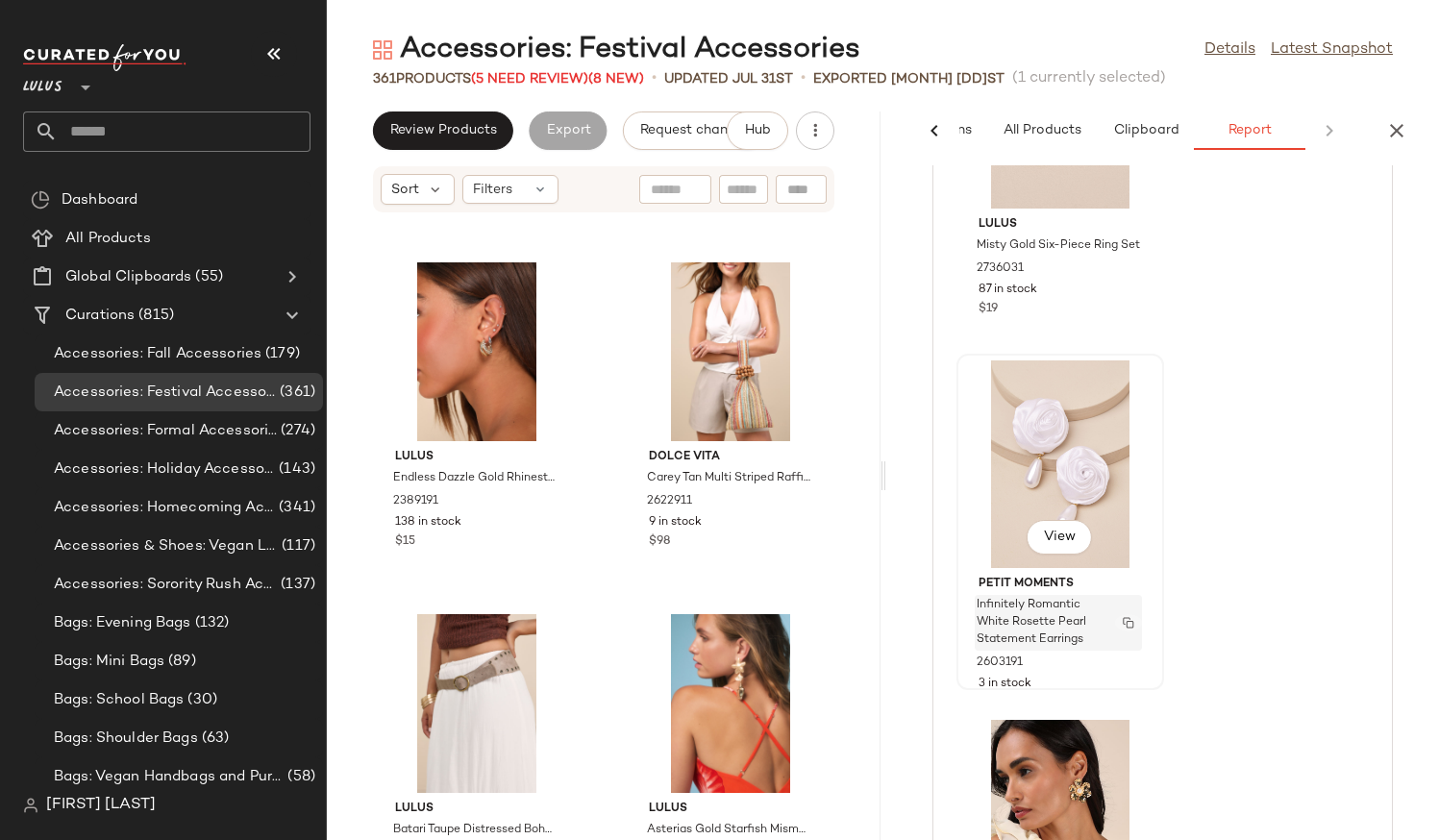 click at bounding box center (1129, 623) 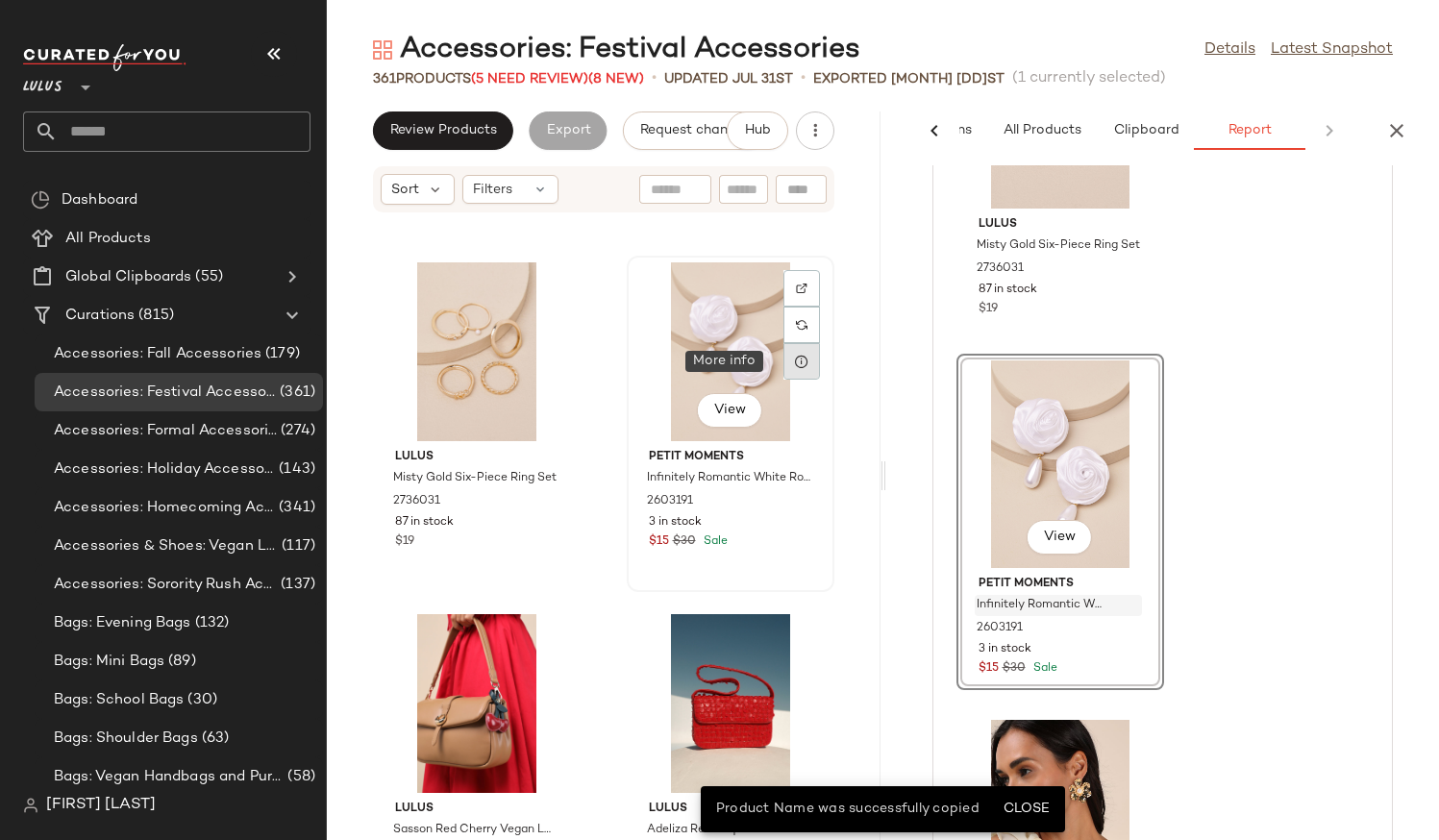 click 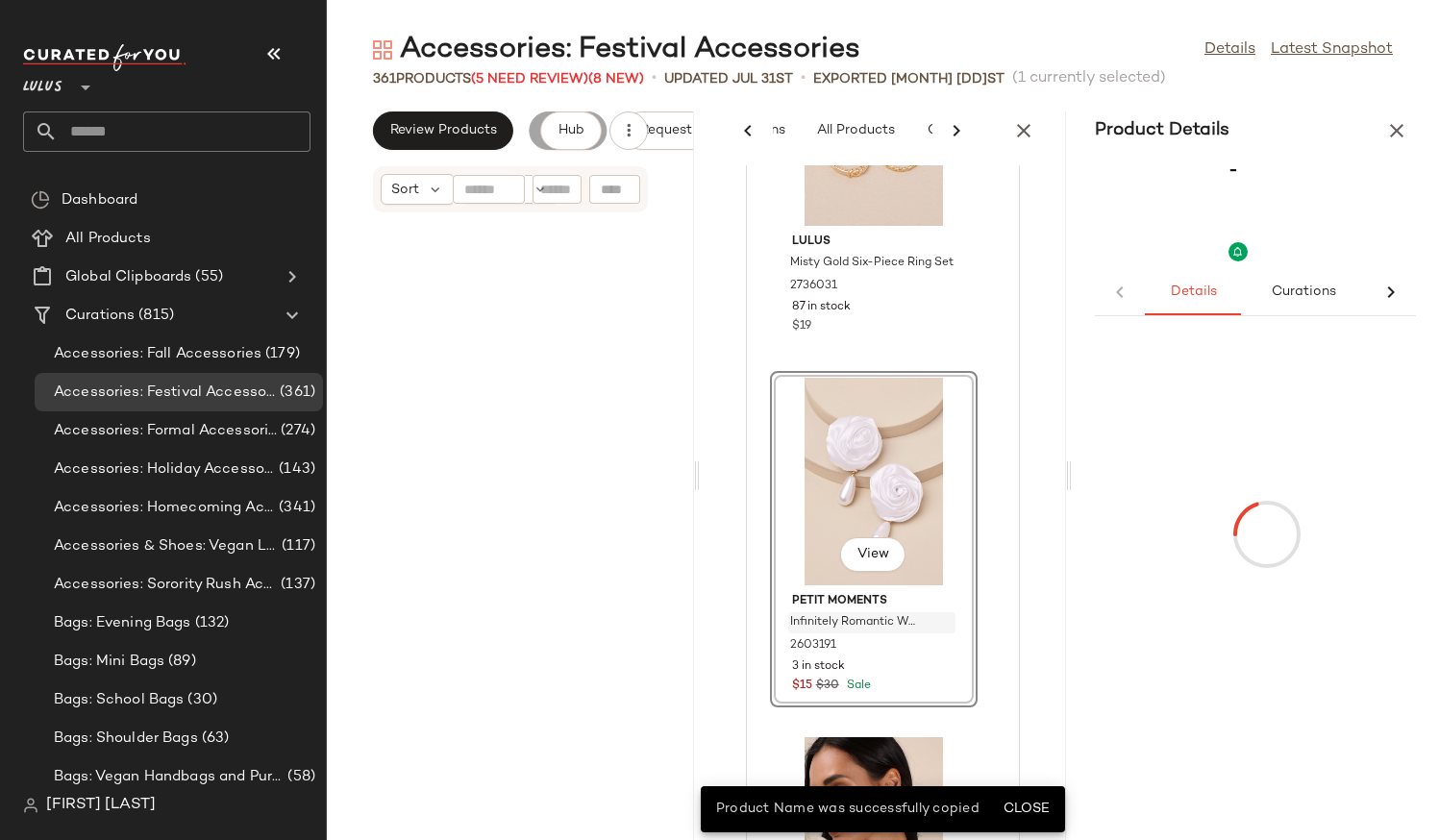 scroll, scrollTop: 7482, scrollLeft: 0, axis: vertical 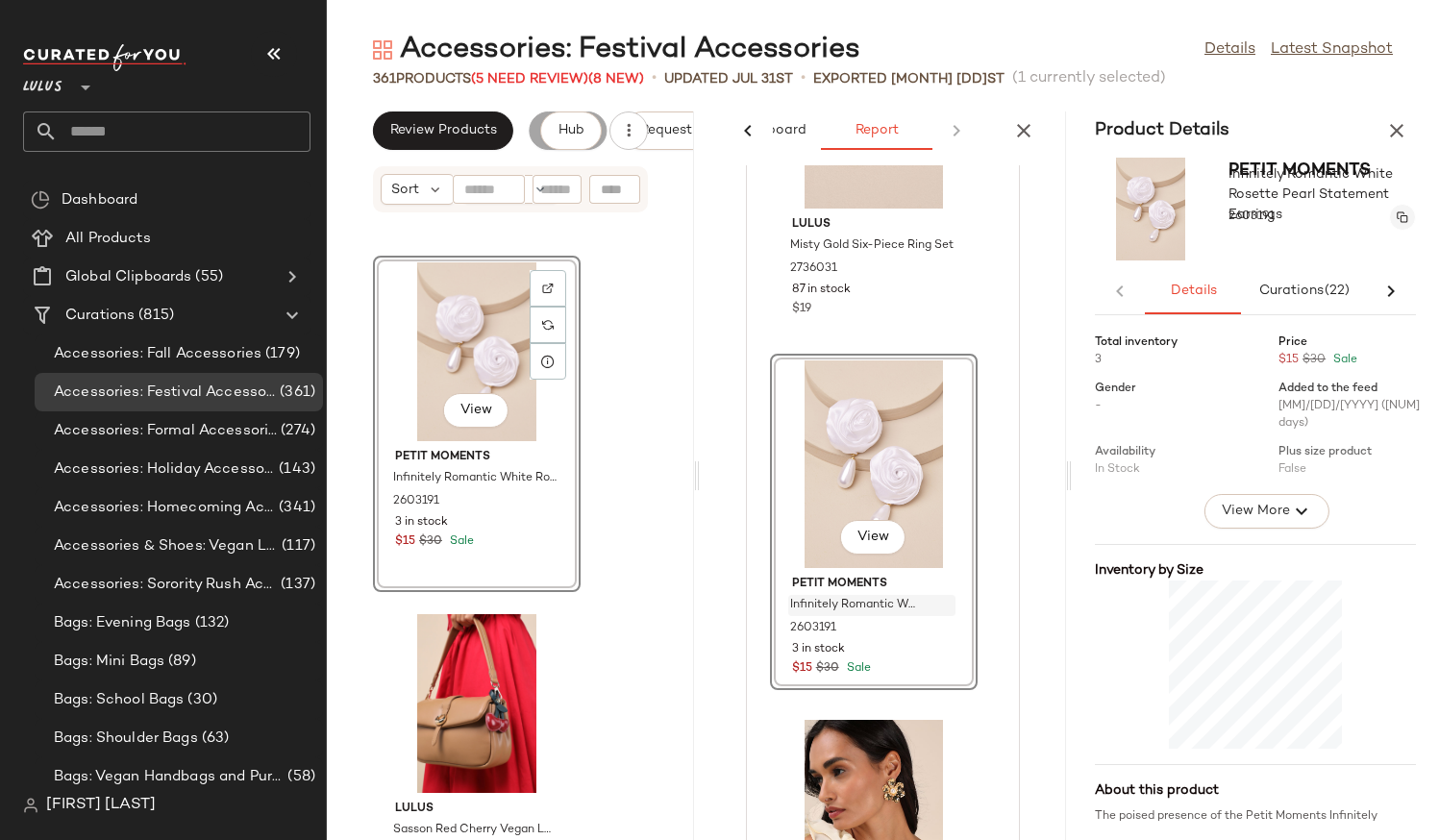 click 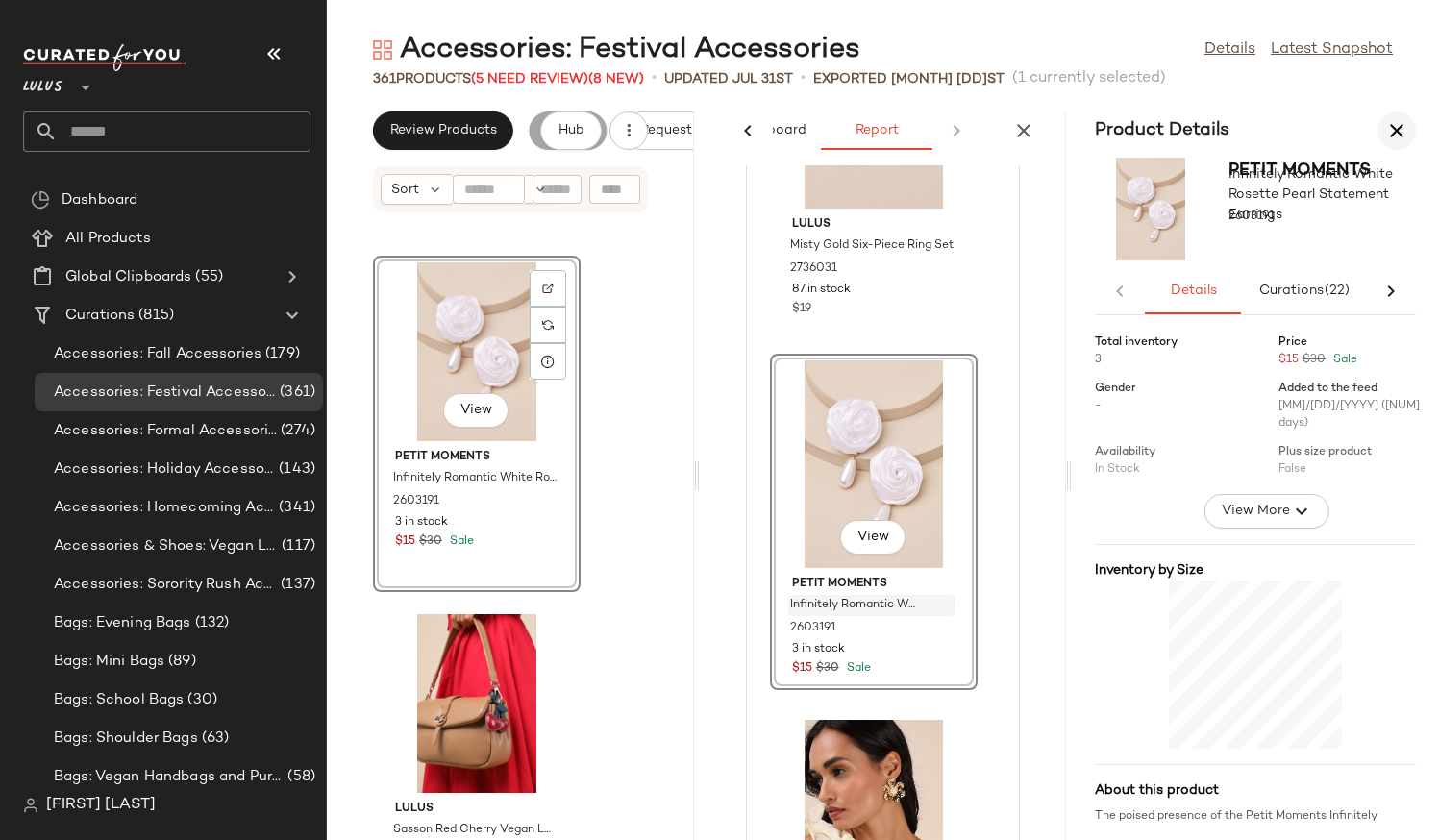 click at bounding box center [1397, 131] 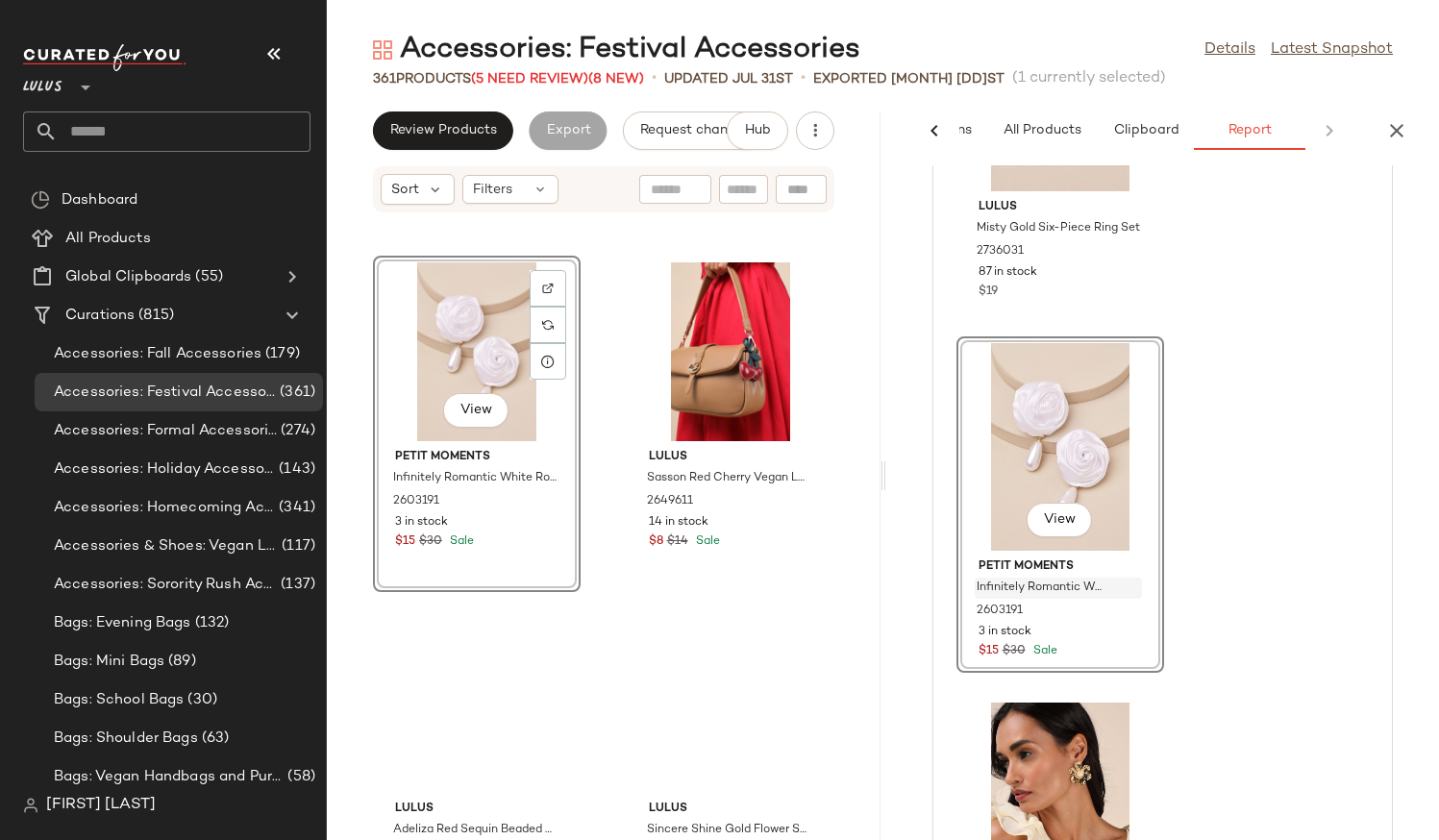 scroll, scrollTop: 0, scrollLeft: 142, axis: horizontal 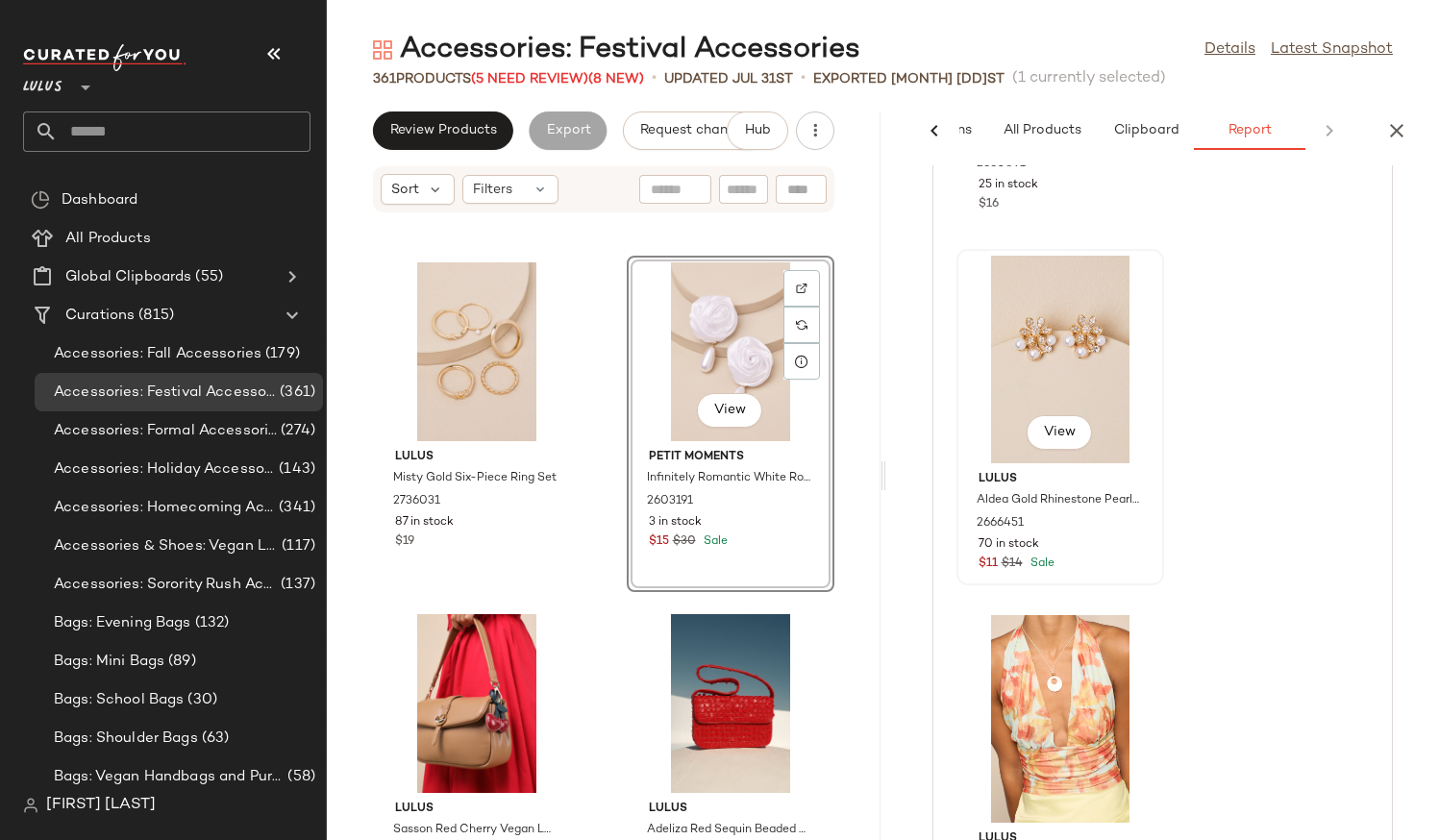 click on "View" 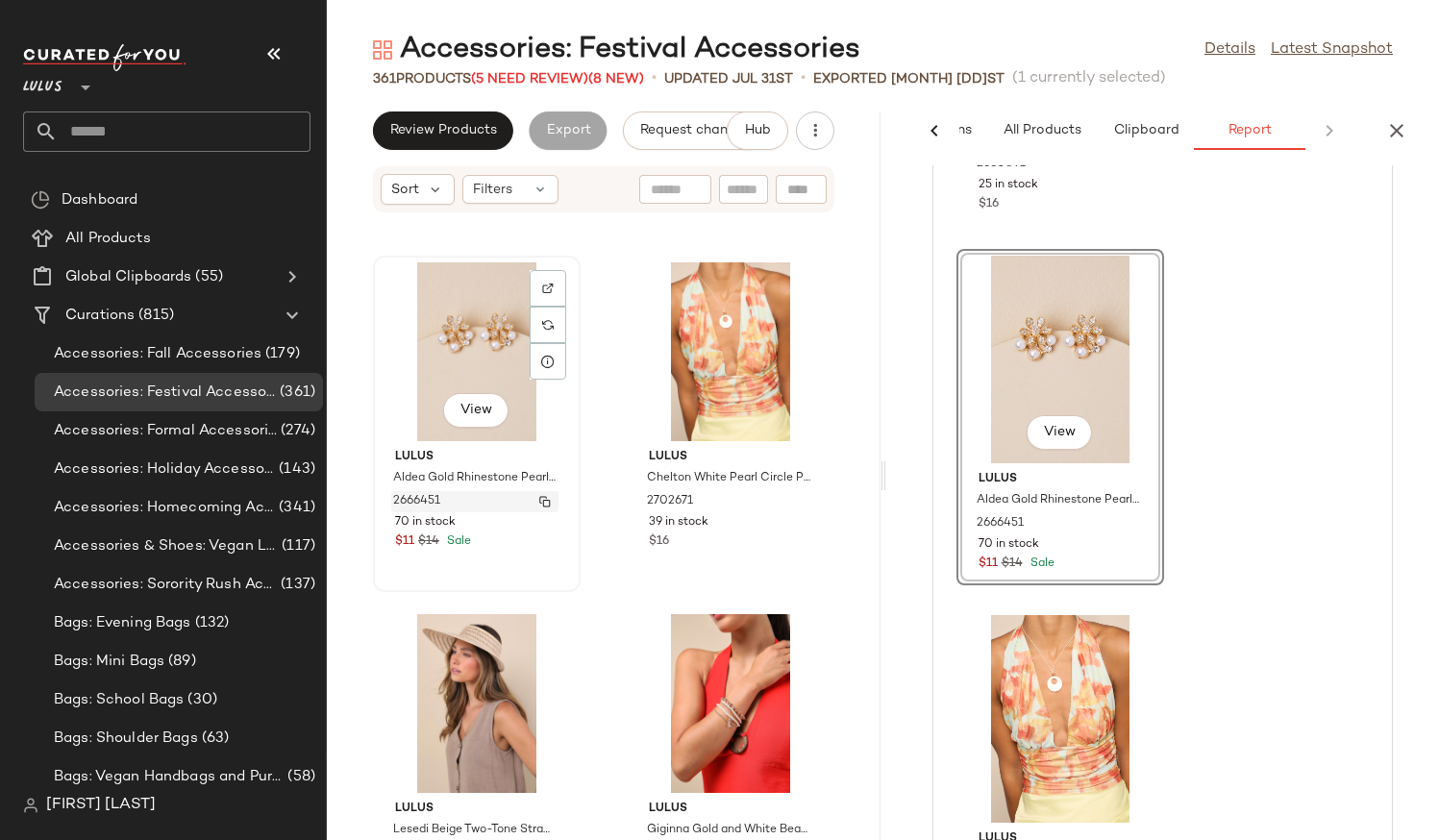 click at bounding box center (545, 502) 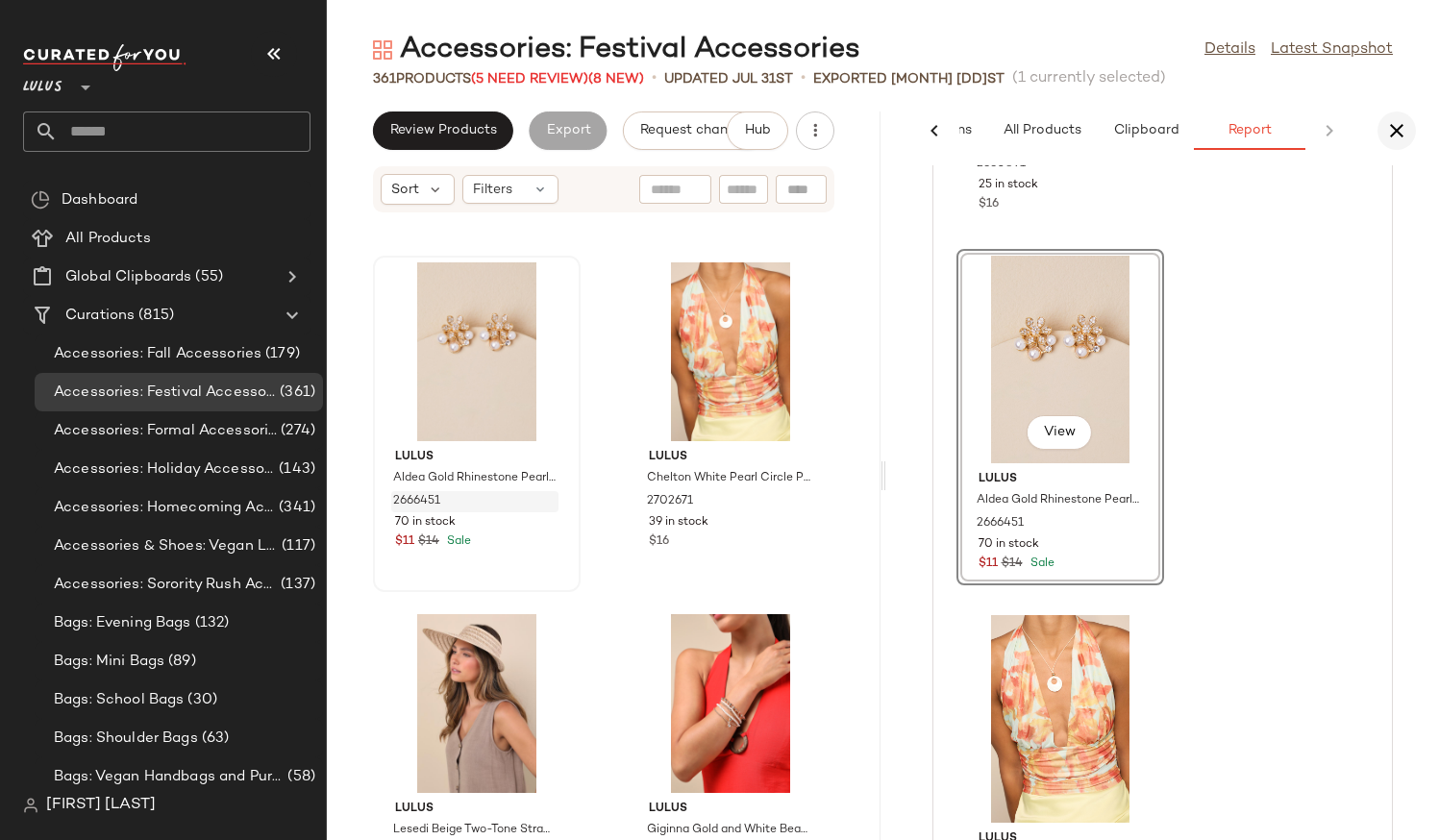 click at bounding box center [1397, 131] 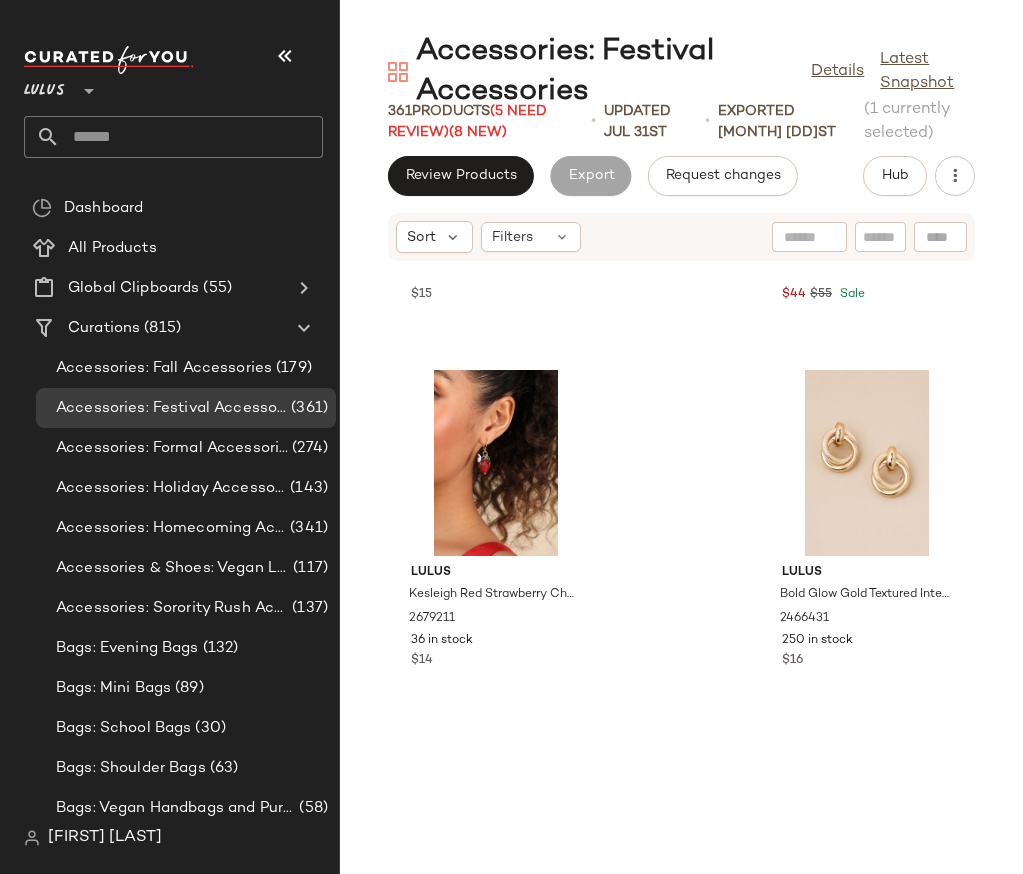 scroll, scrollTop: 12882, scrollLeft: 0, axis: vertical 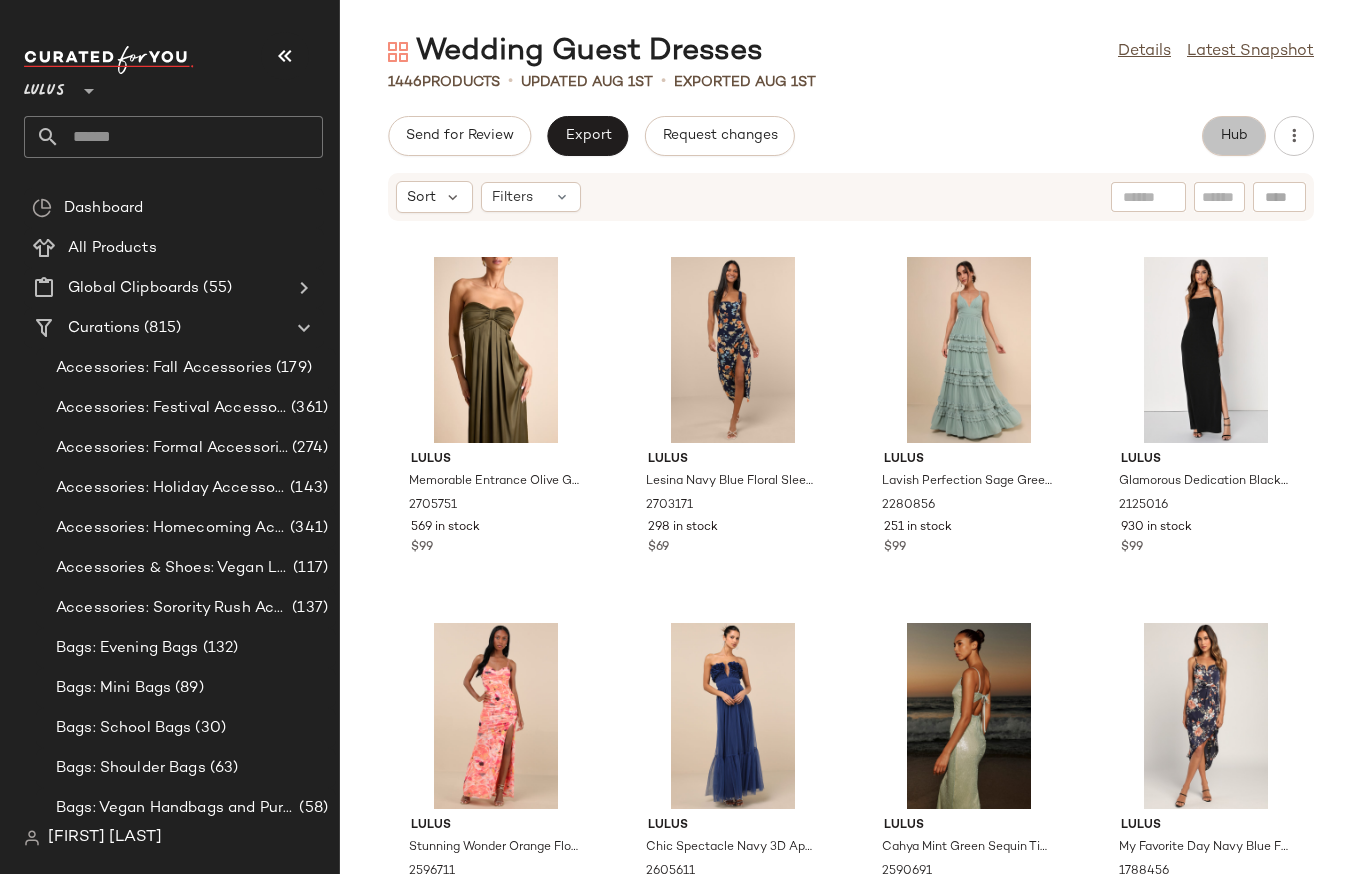 click on "Hub" 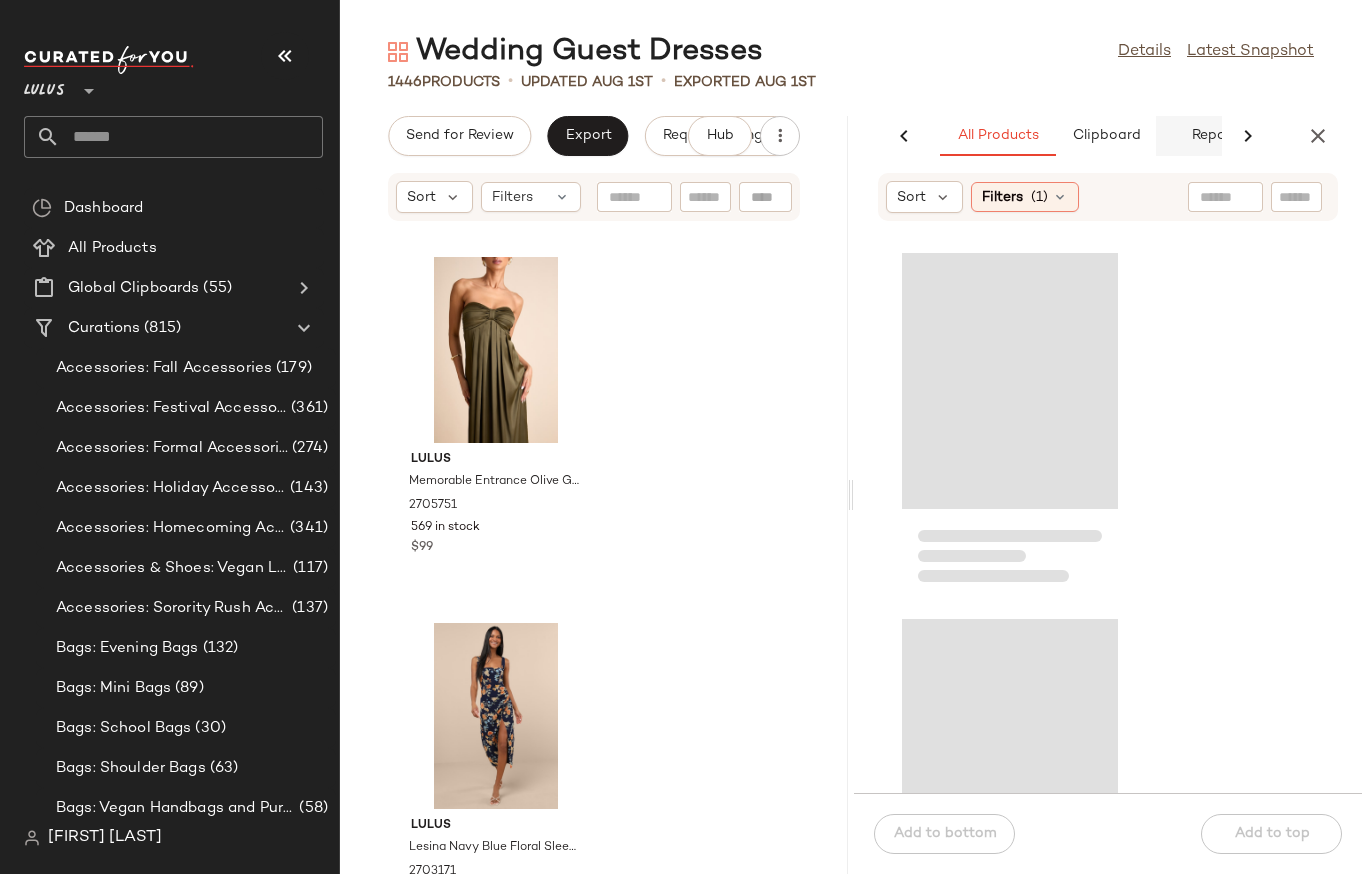 click on "Report" 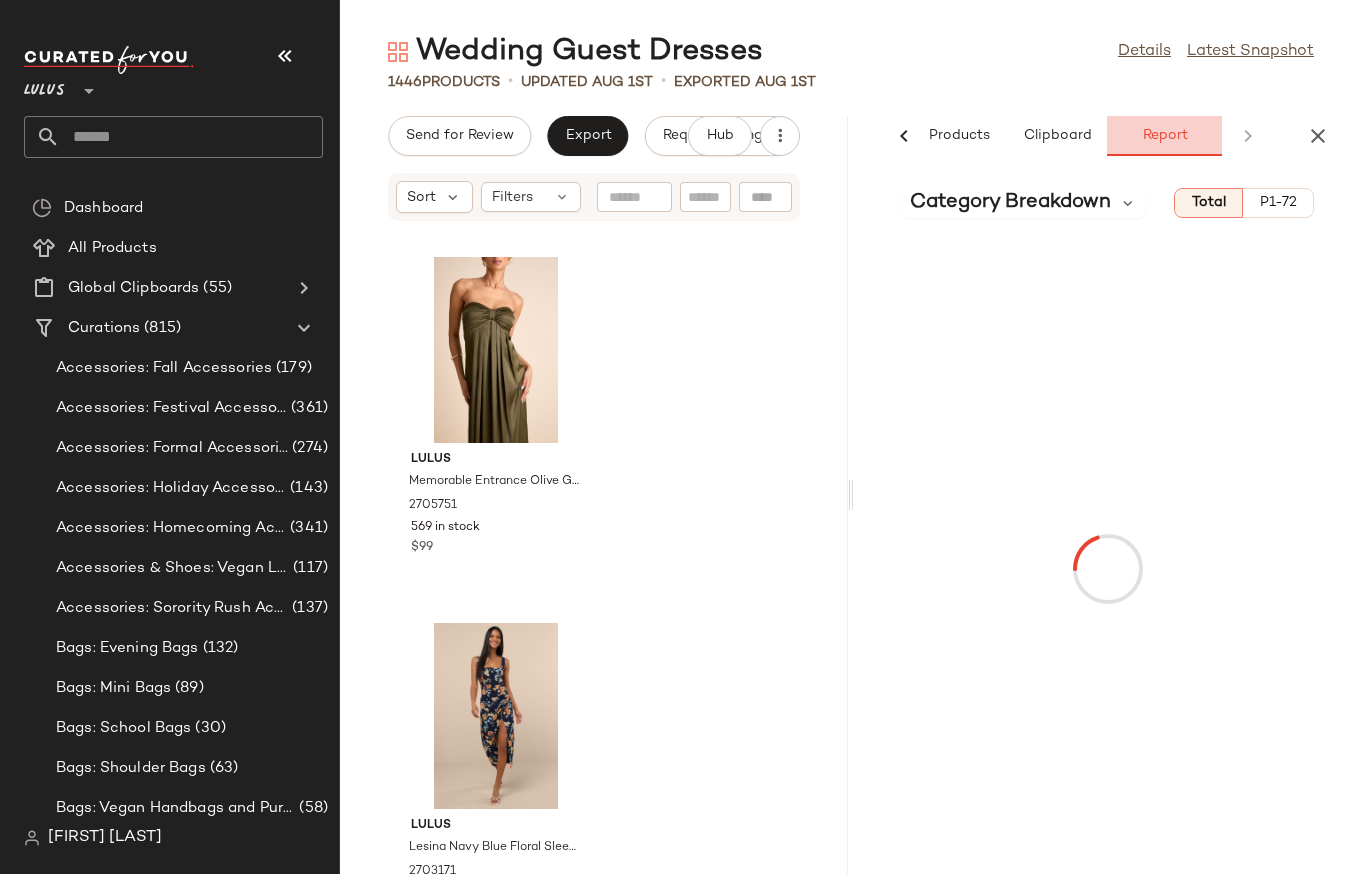 scroll, scrollTop: 0, scrollLeft: 216, axis: horizontal 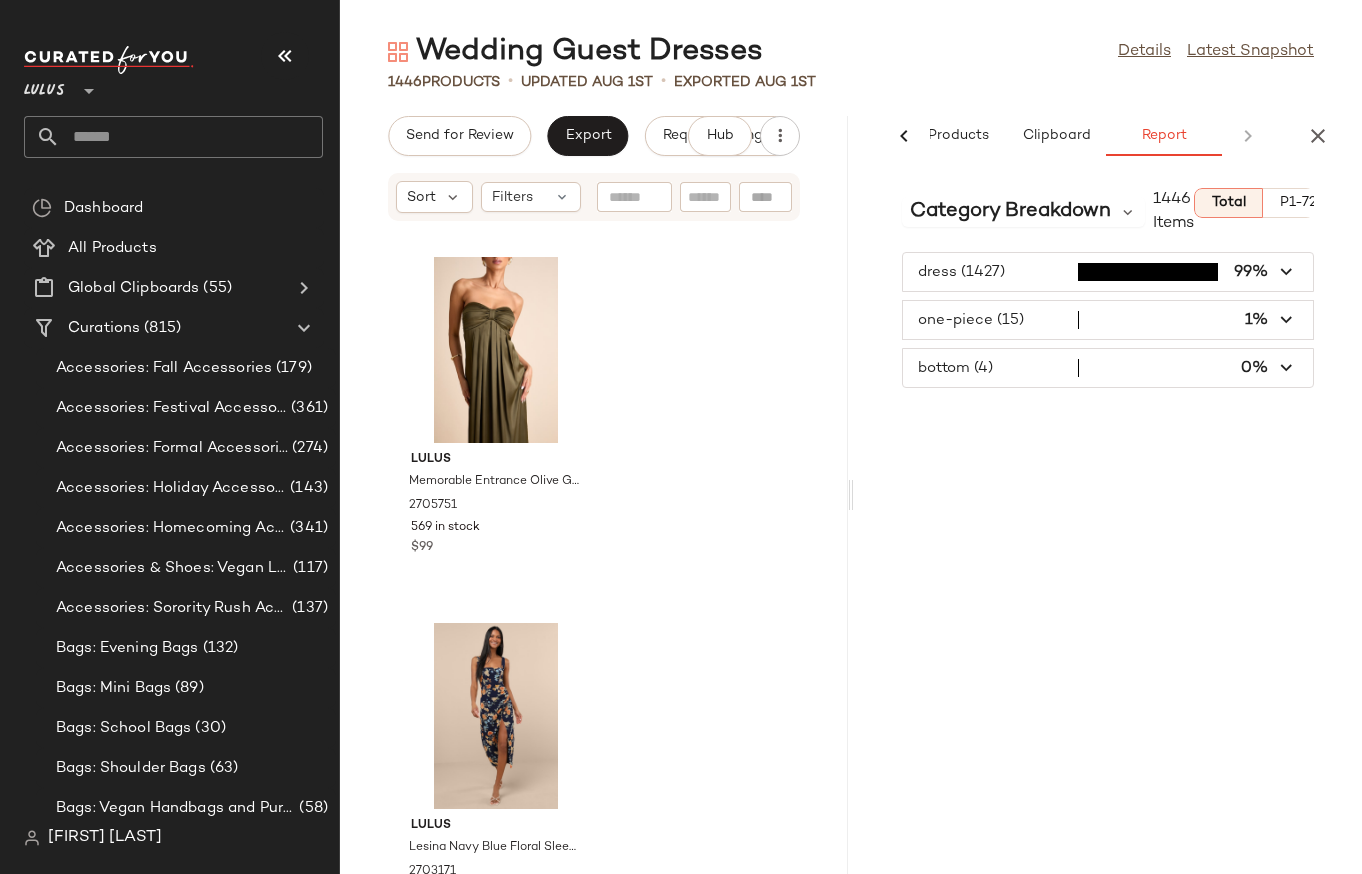 click at bounding box center (1108, 320) 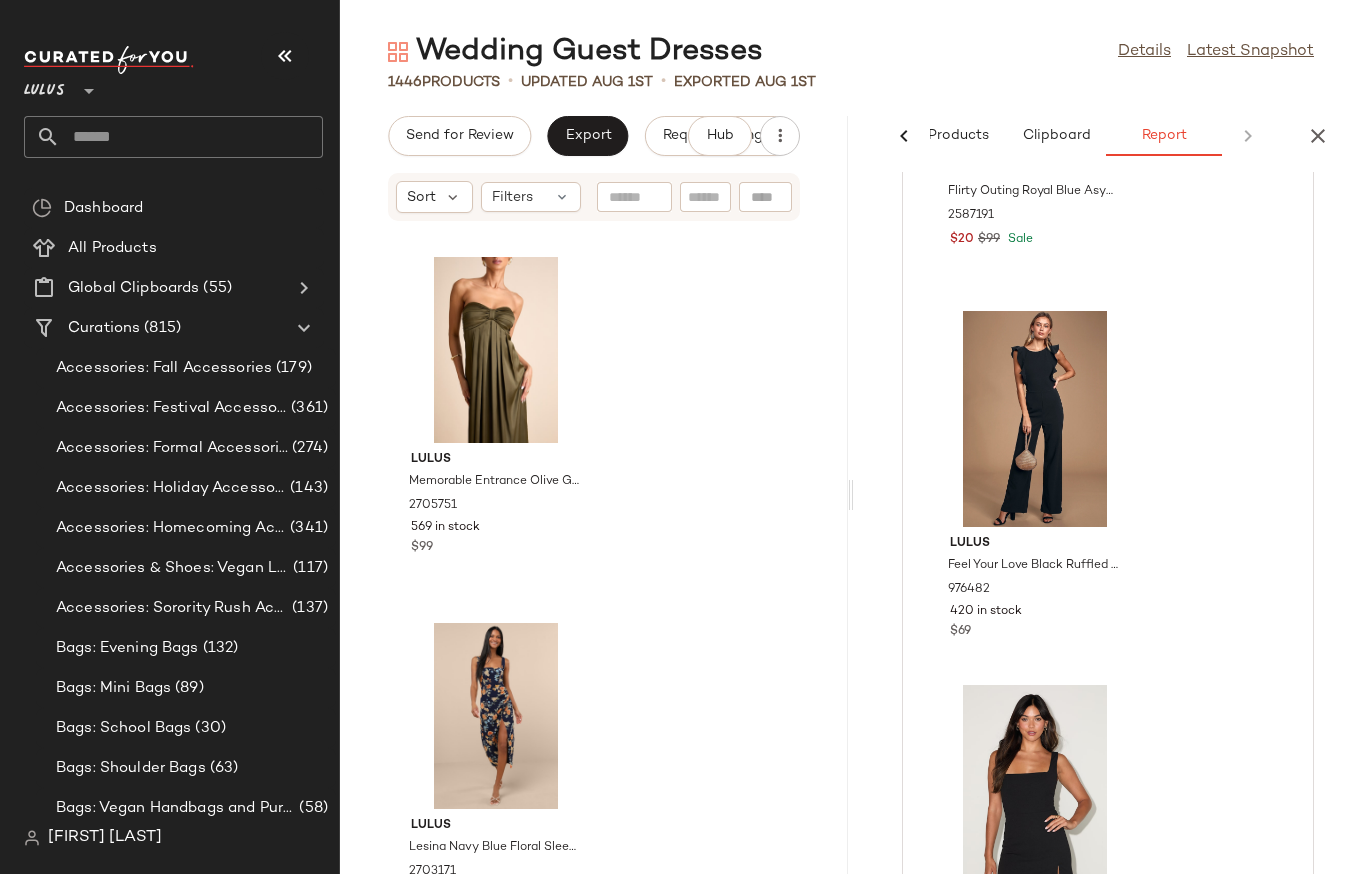 scroll, scrollTop: 5124, scrollLeft: 0, axis: vertical 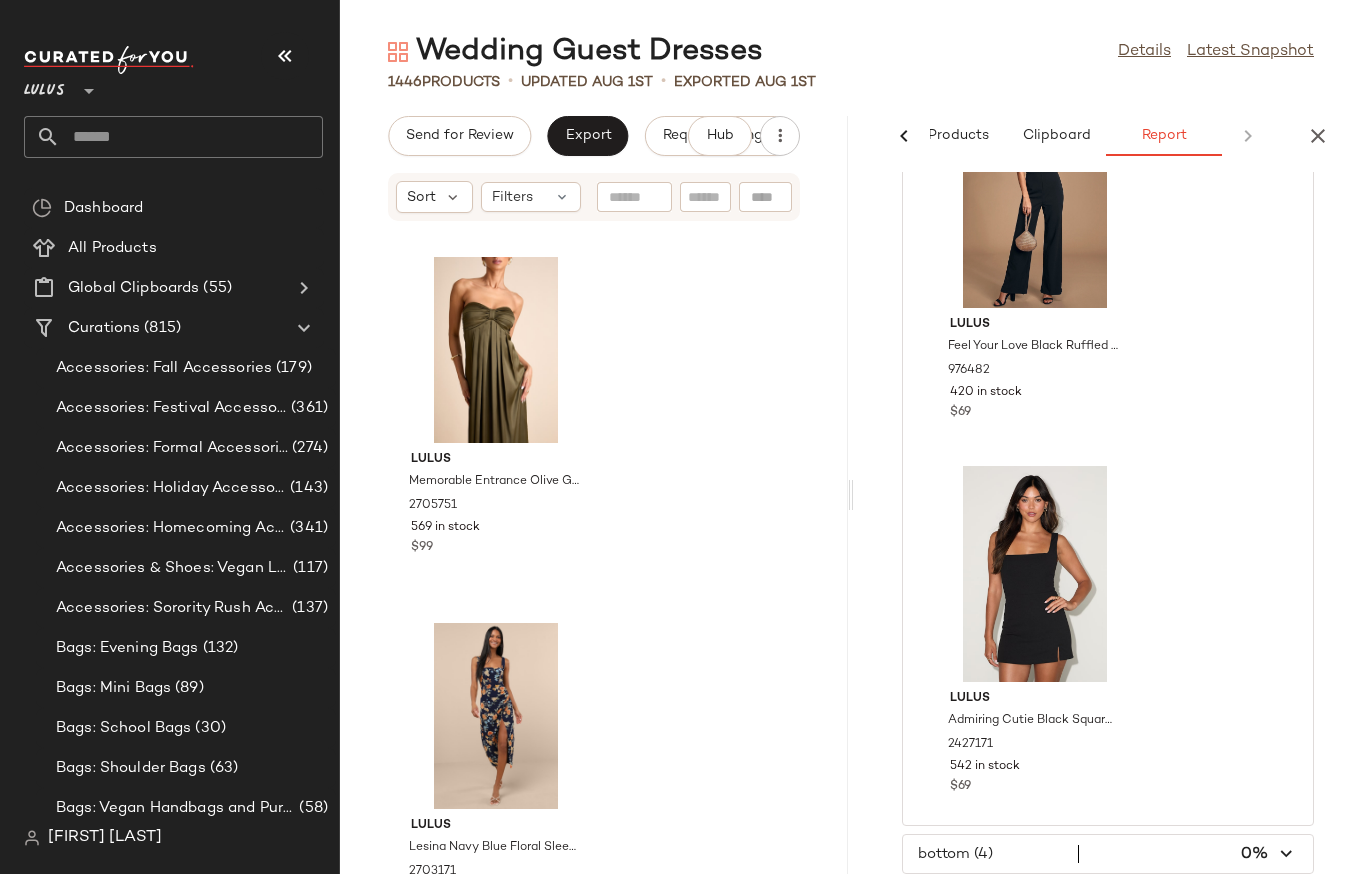 click at bounding box center (1108, 854) 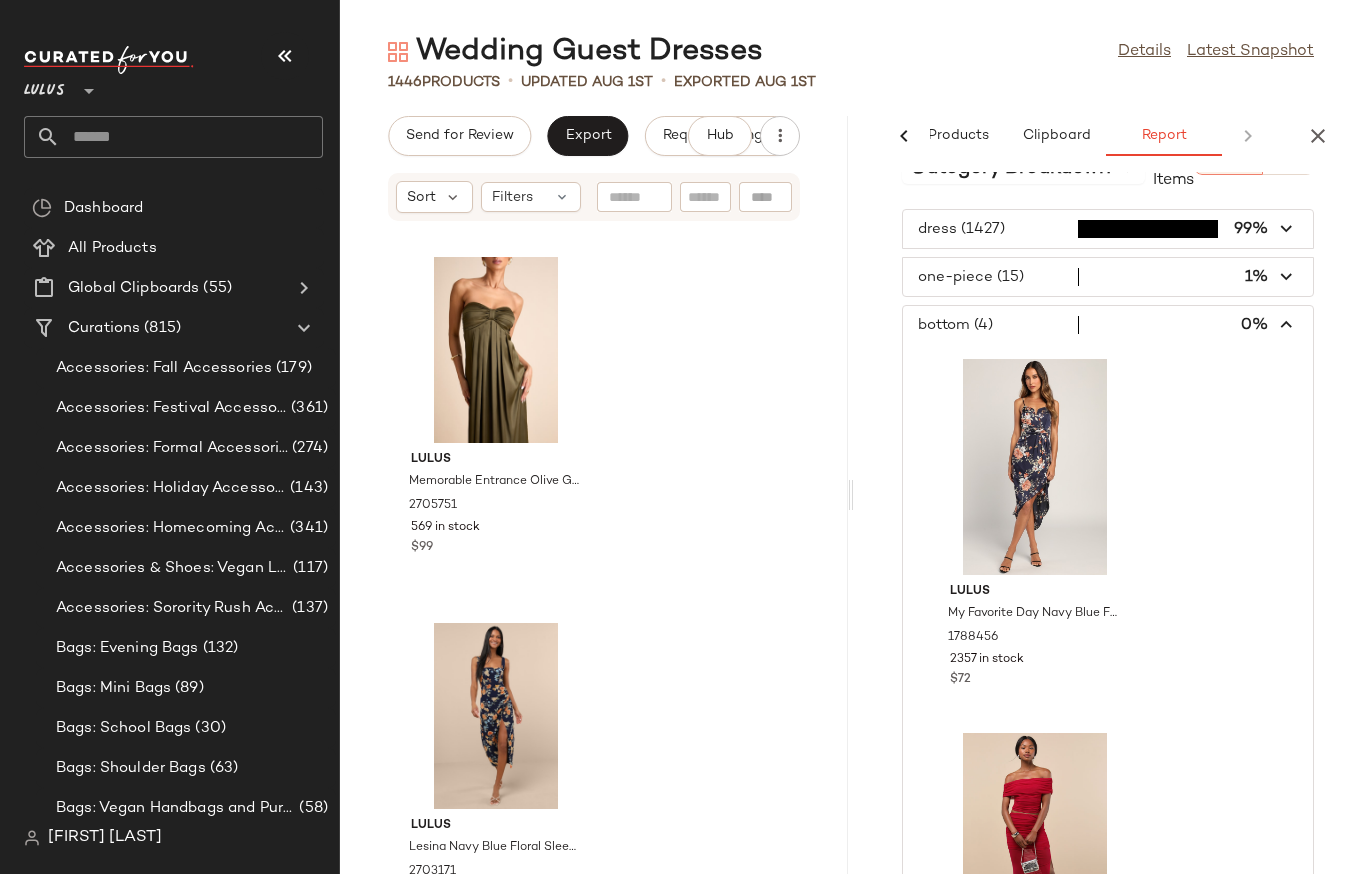 scroll, scrollTop: 0, scrollLeft: 0, axis: both 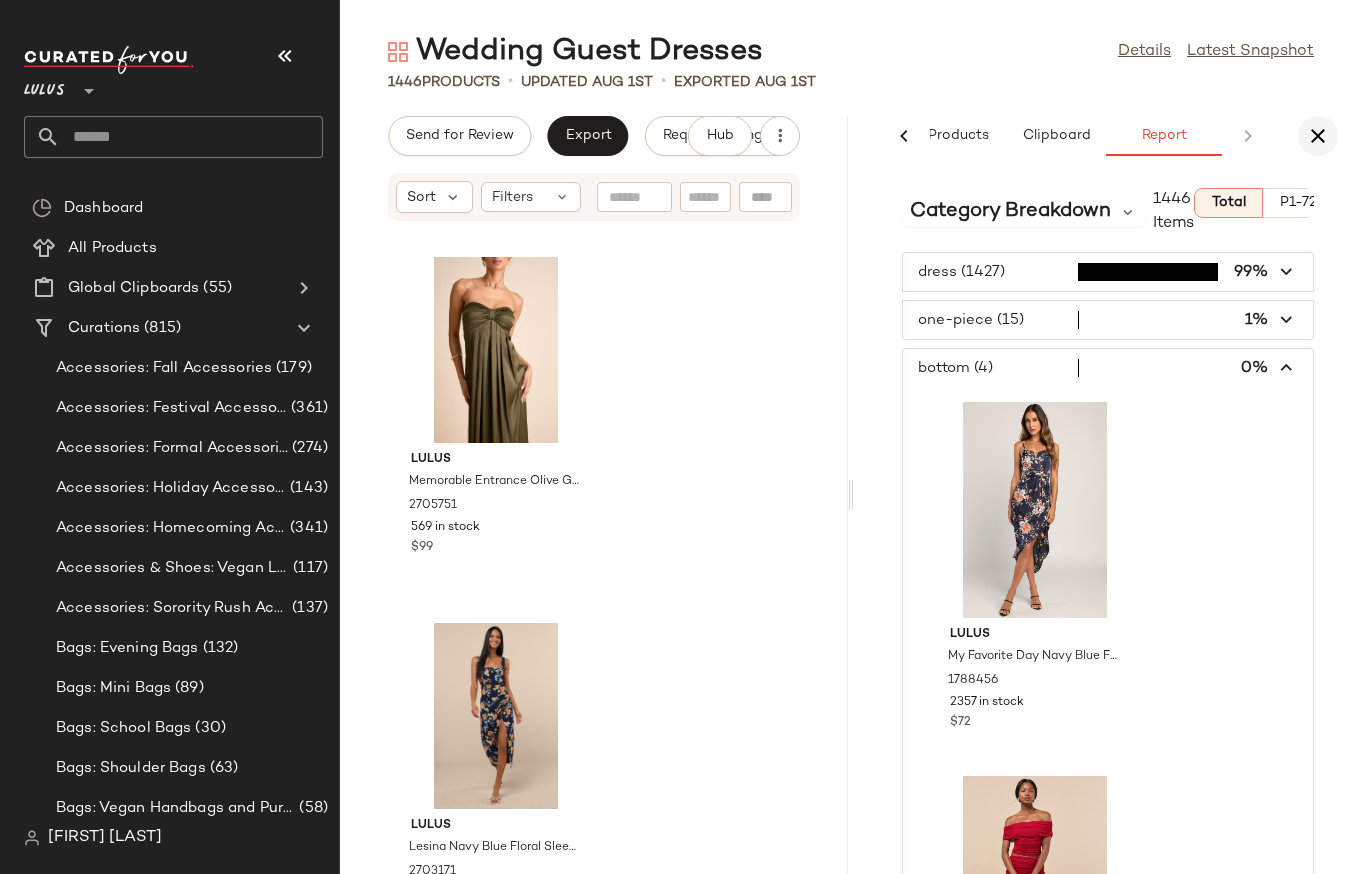 click at bounding box center (1318, 136) 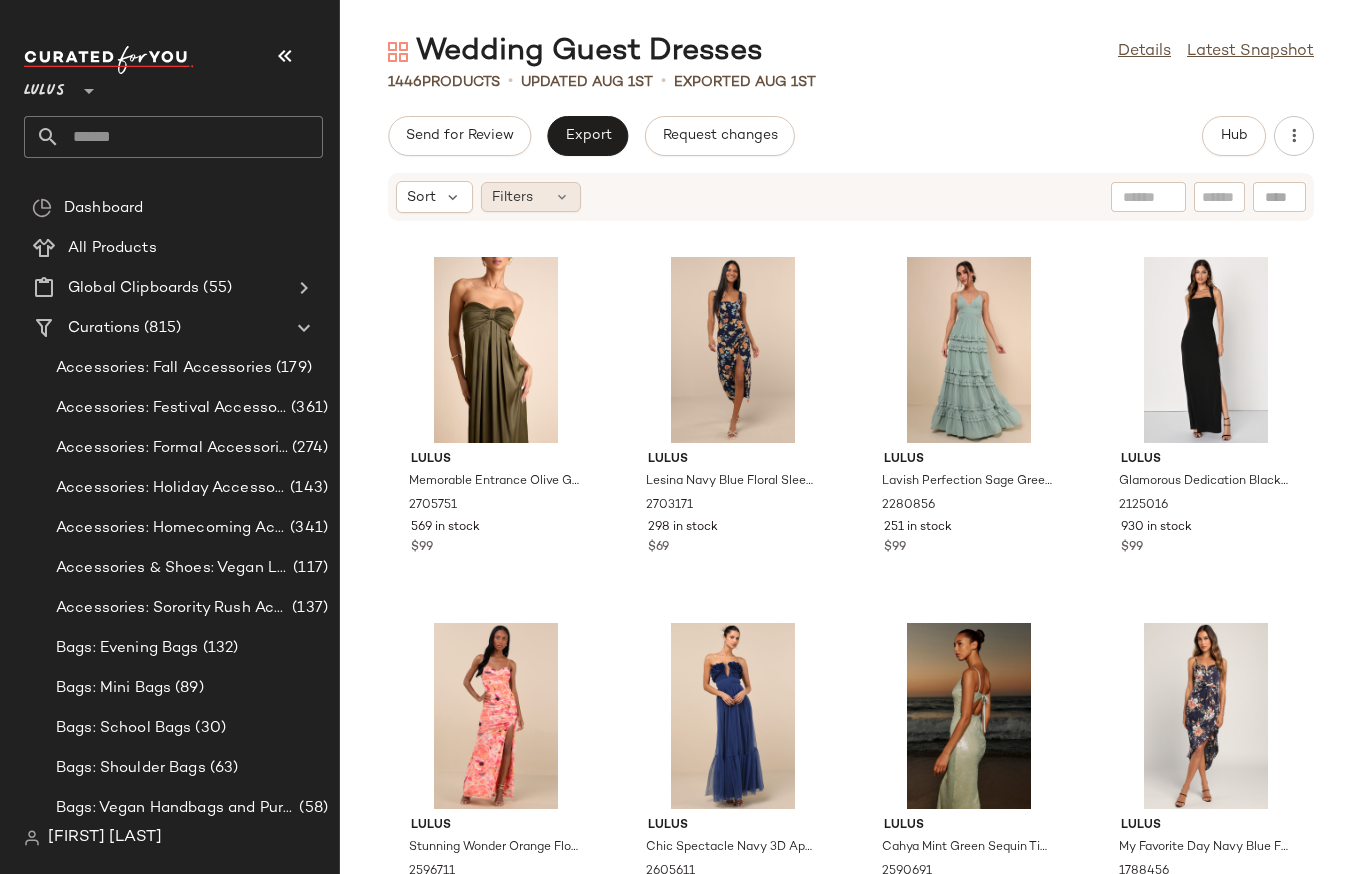 click on "Filters" 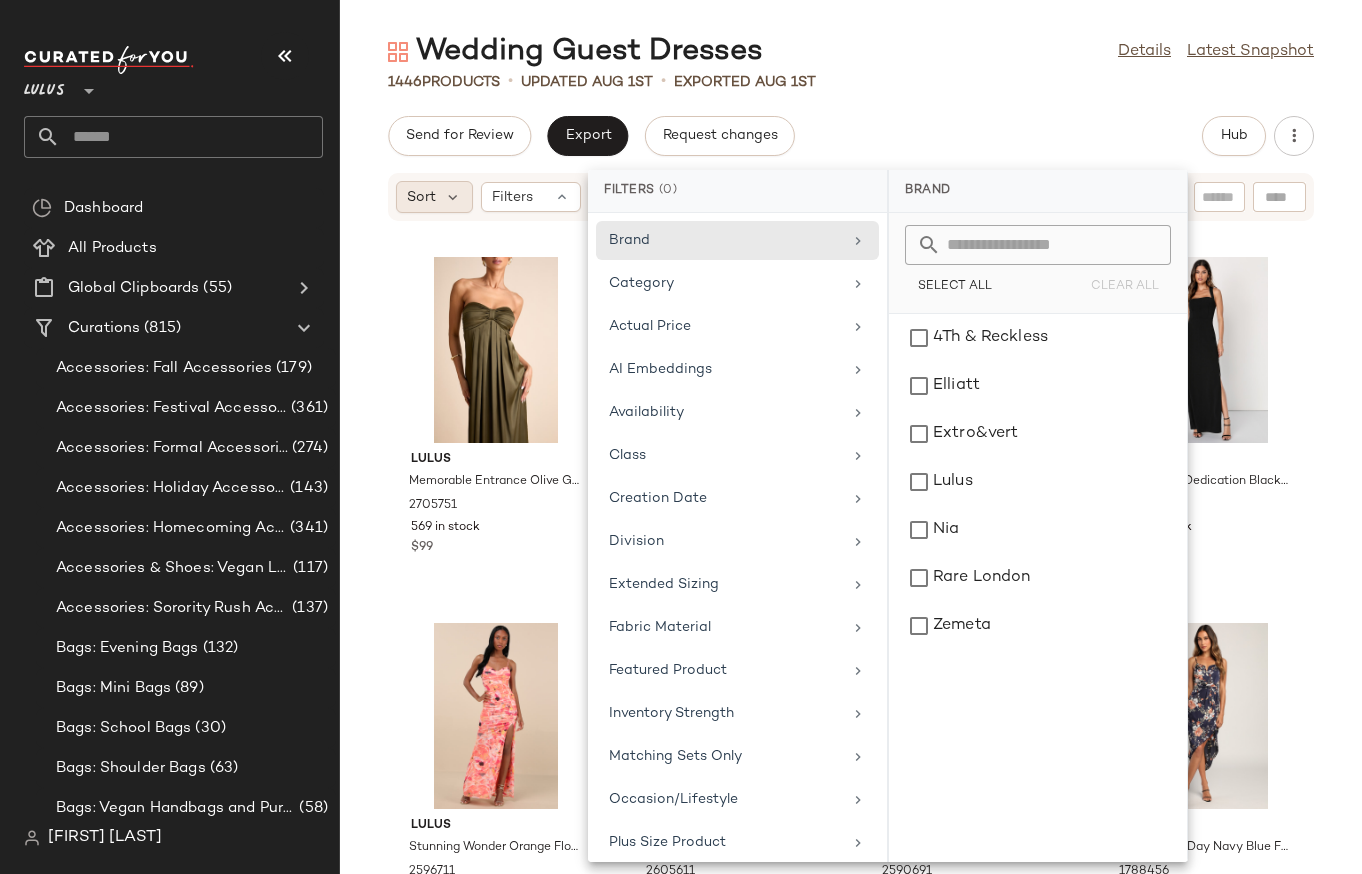 click on "Sort" 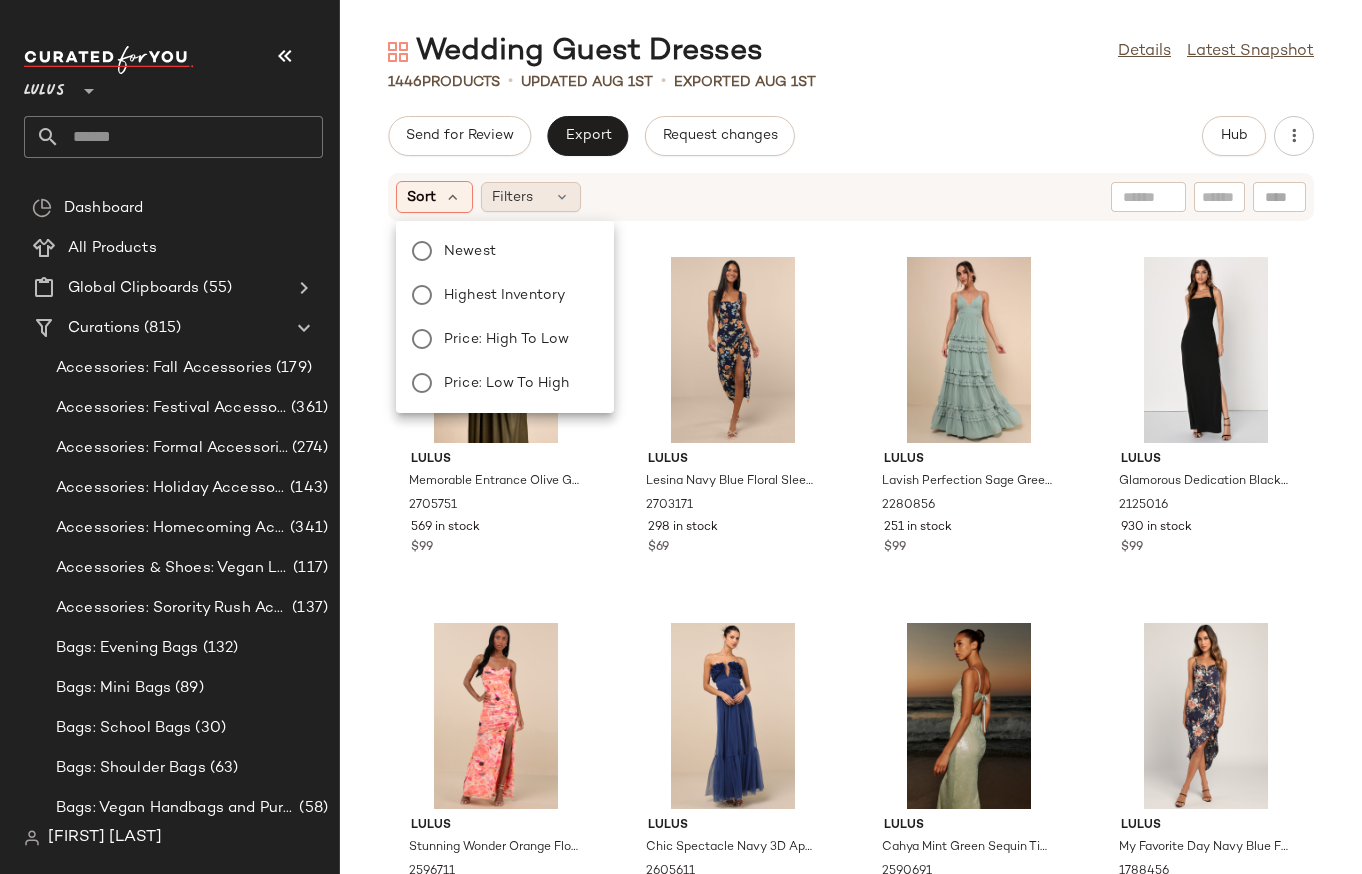 click on "Filters" 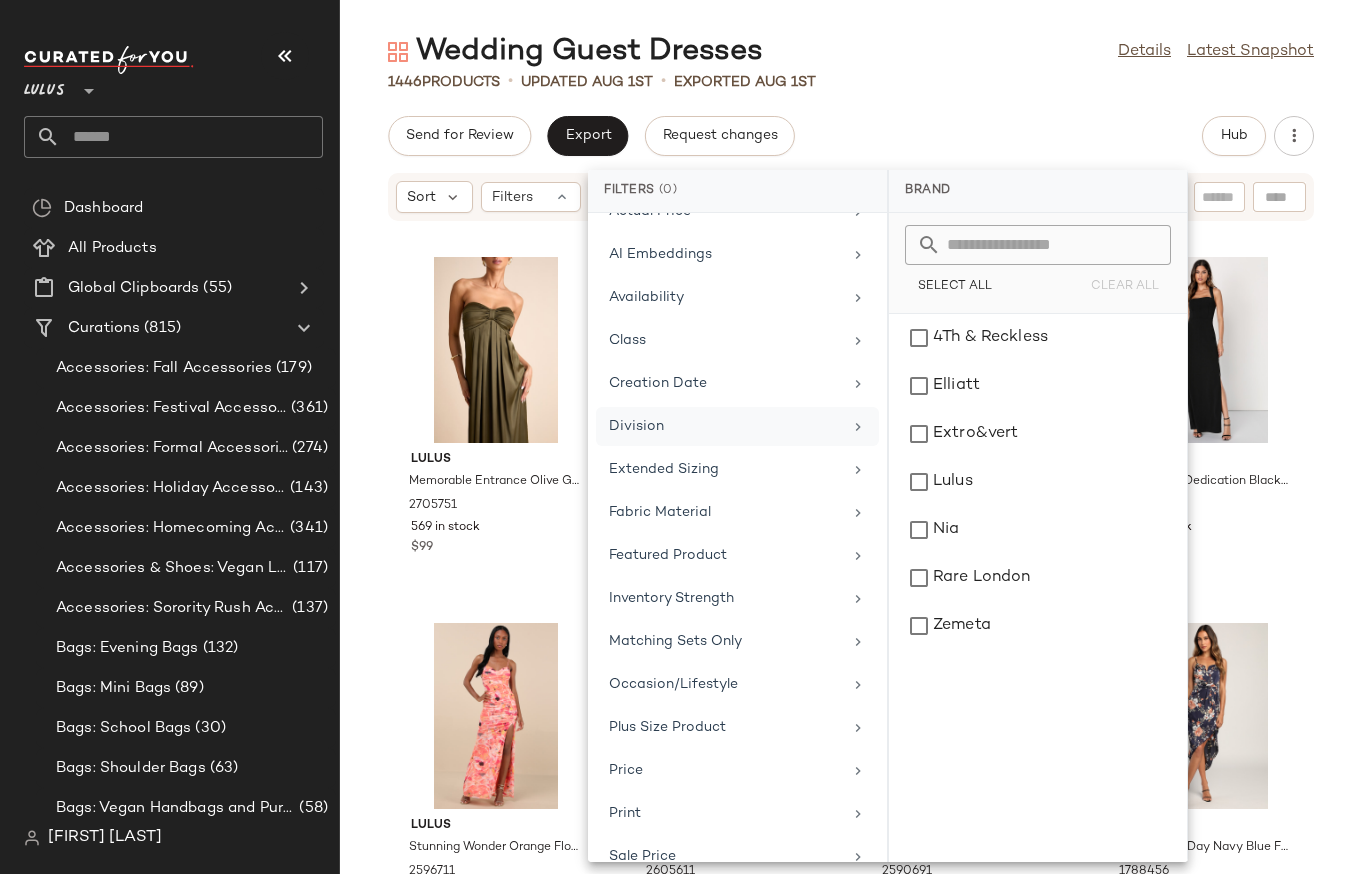 scroll, scrollTop: 313, scrollLeft: 0, axis: vertical 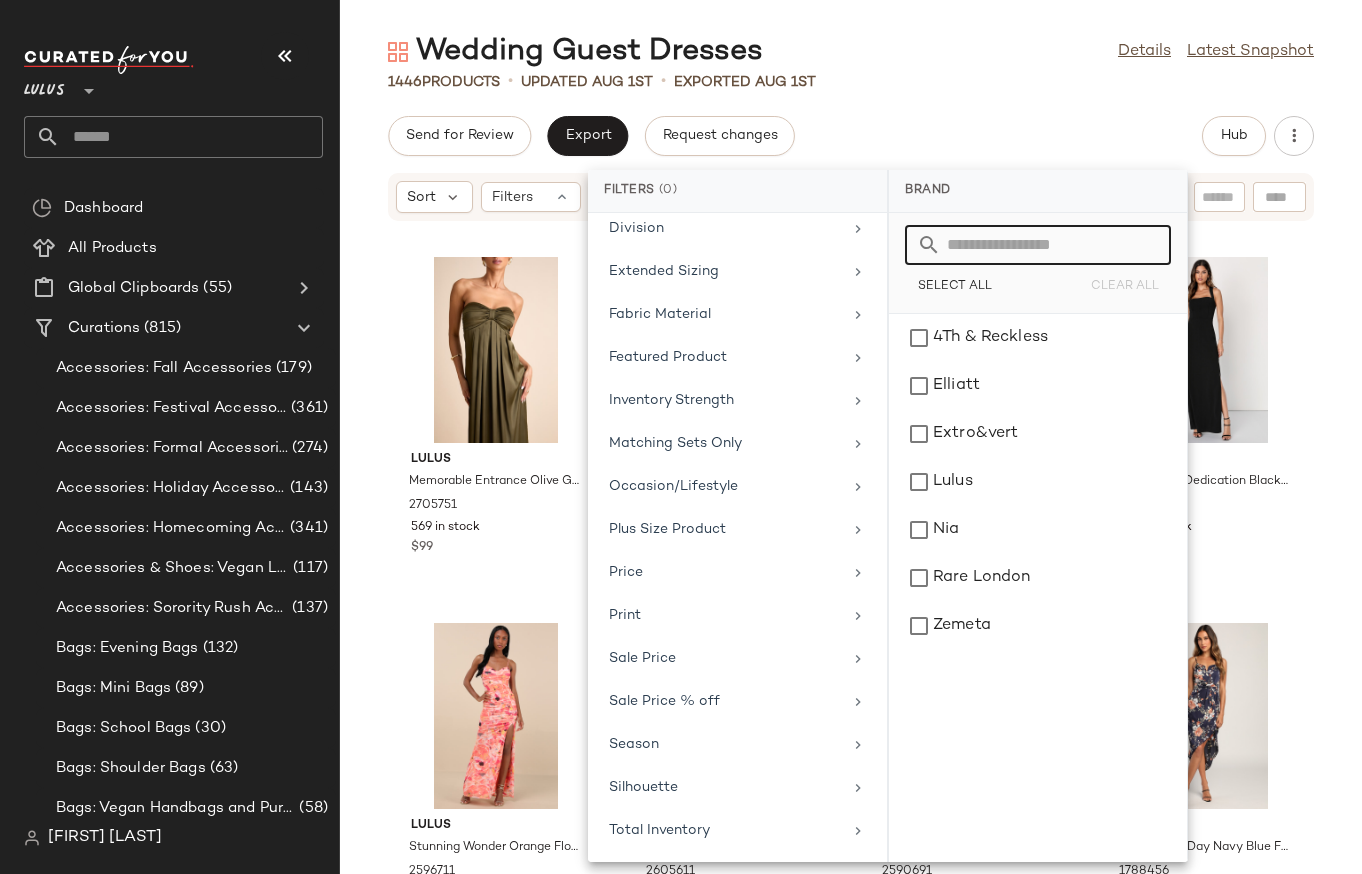 click 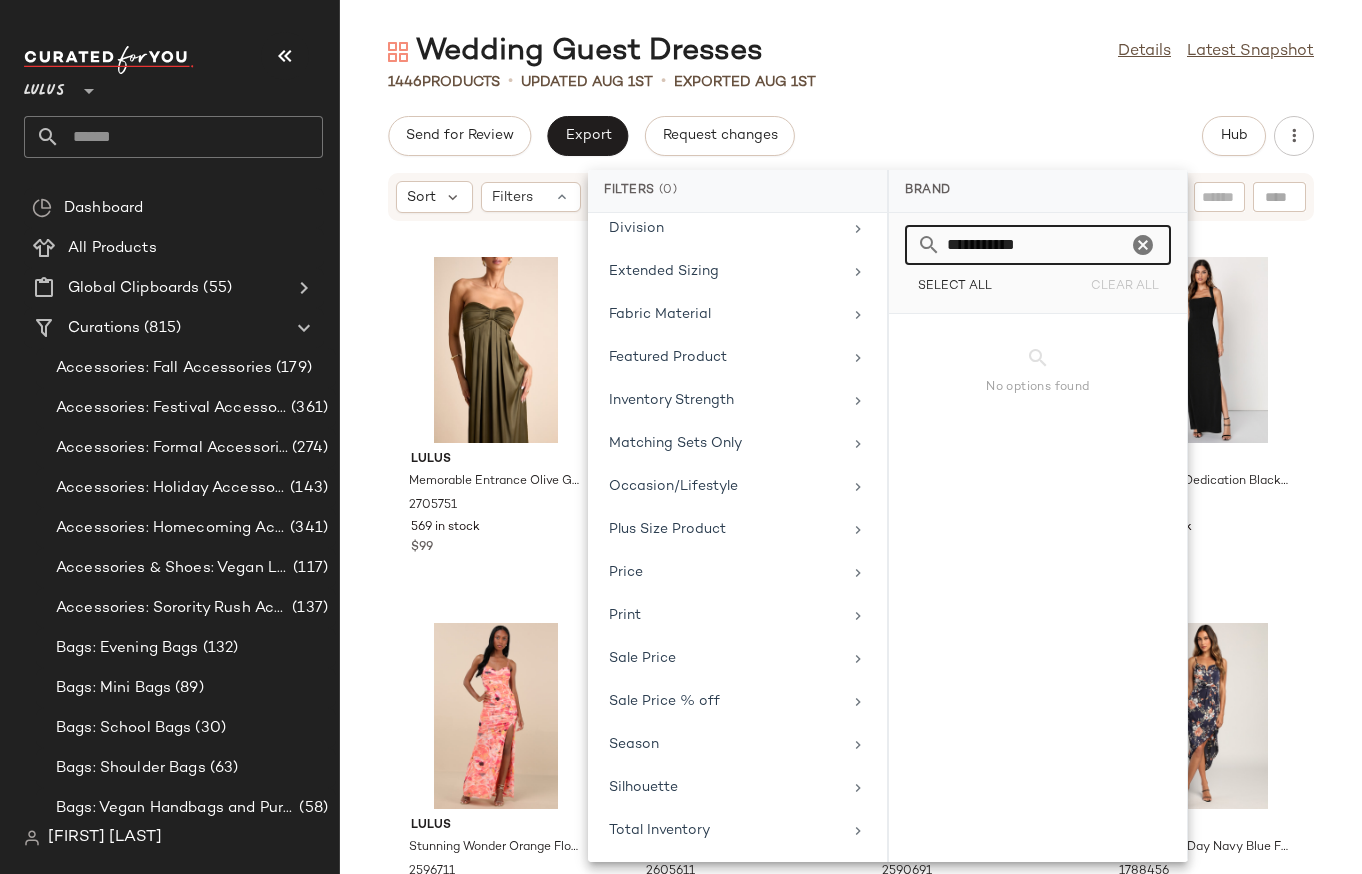 type on "**********" 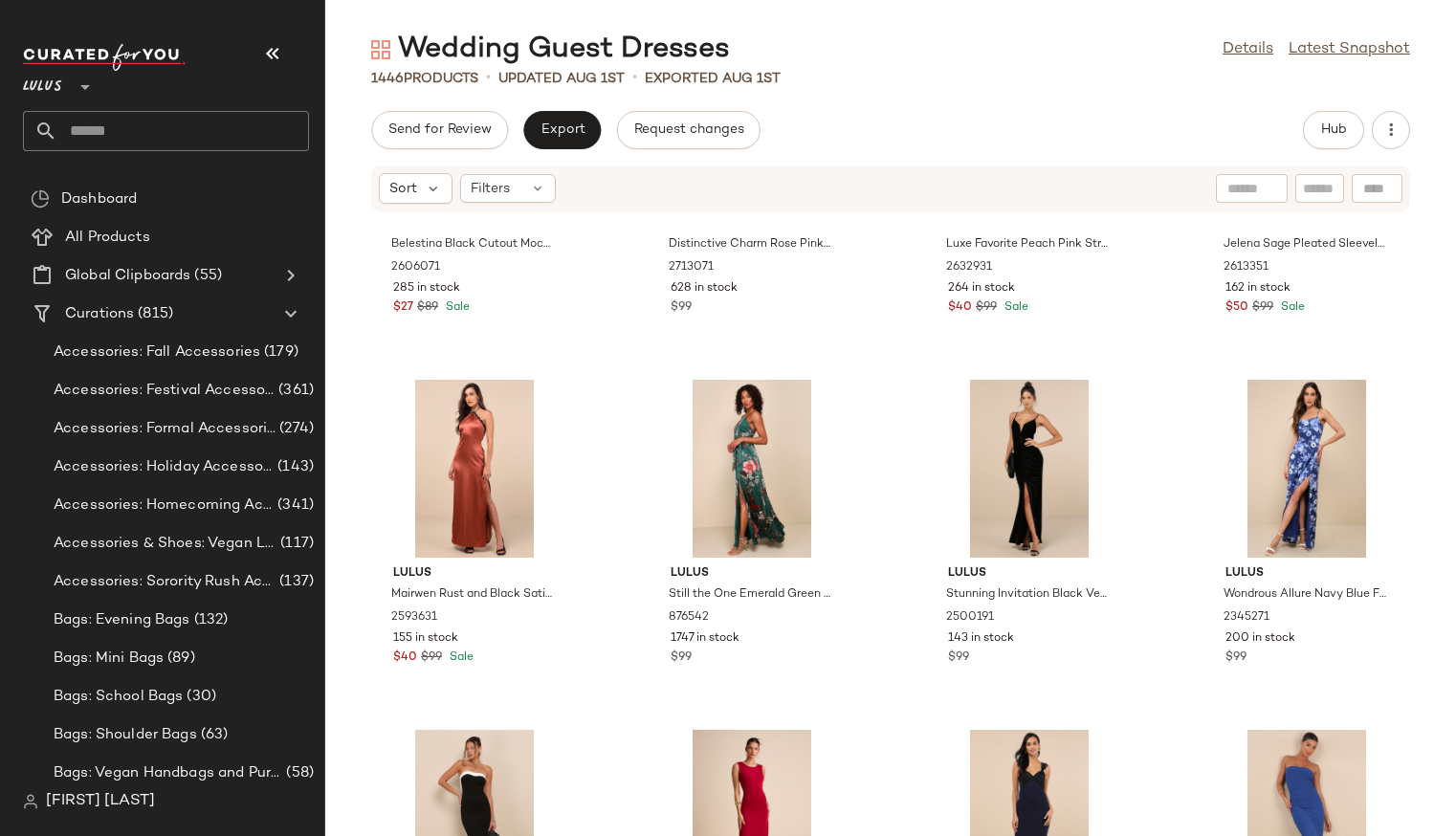 scroll, scrollTop: 0, scrollLeft: 0, axis: both 